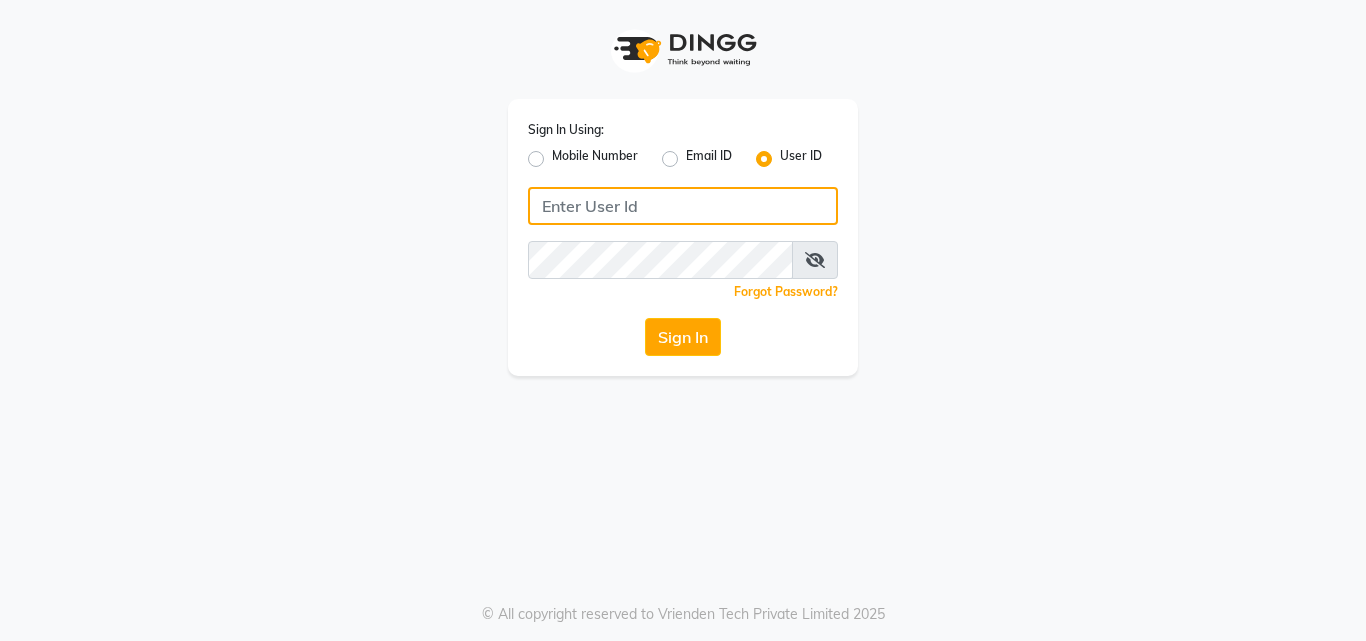 type on "[PHONE]" 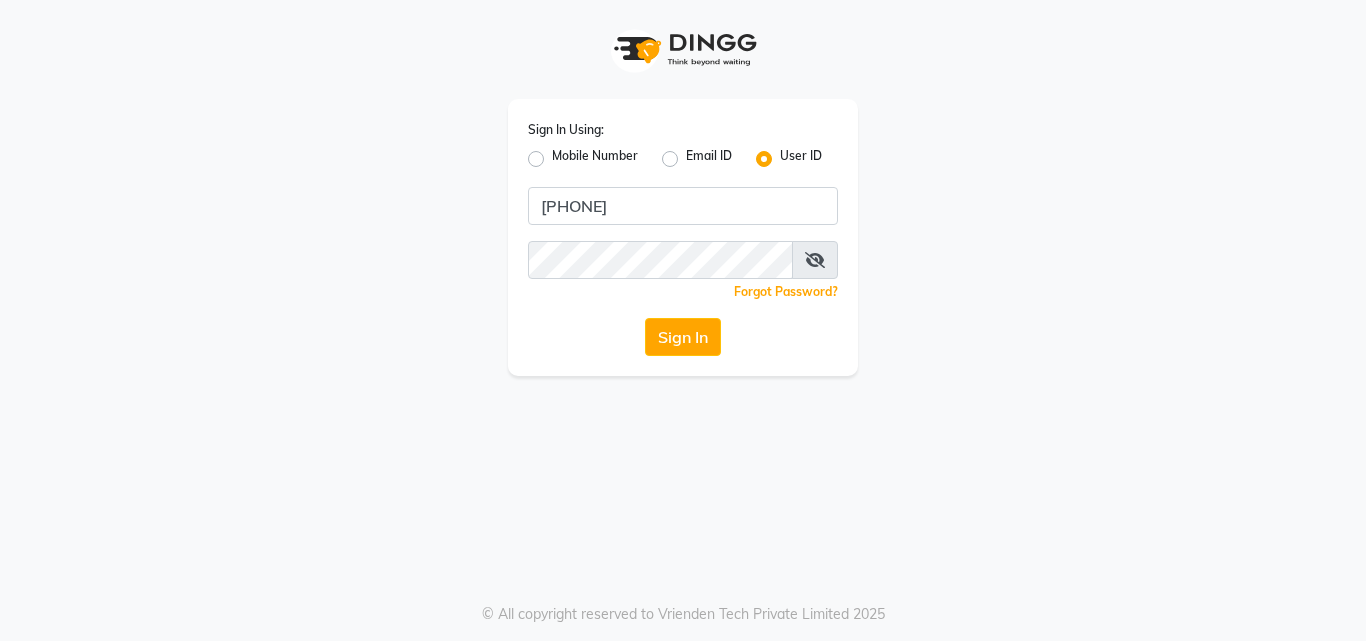 click on "Mobile Number" 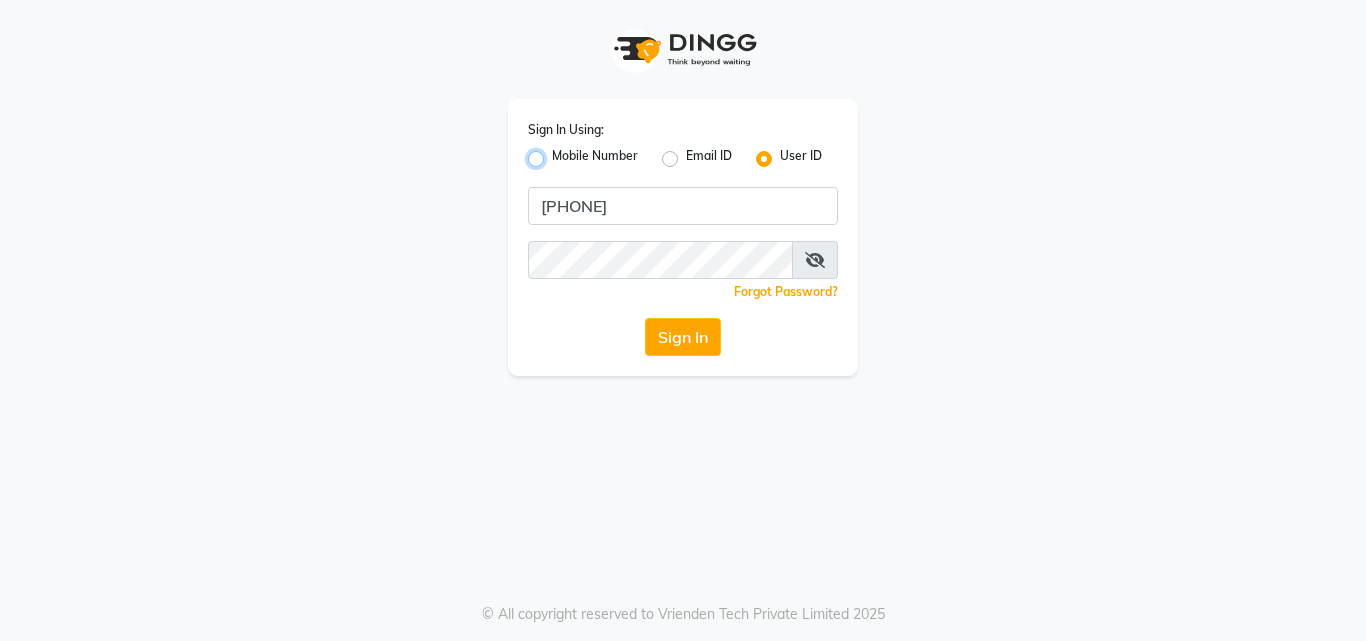 click on "Mobile Number" at bounding box center [558, 153] 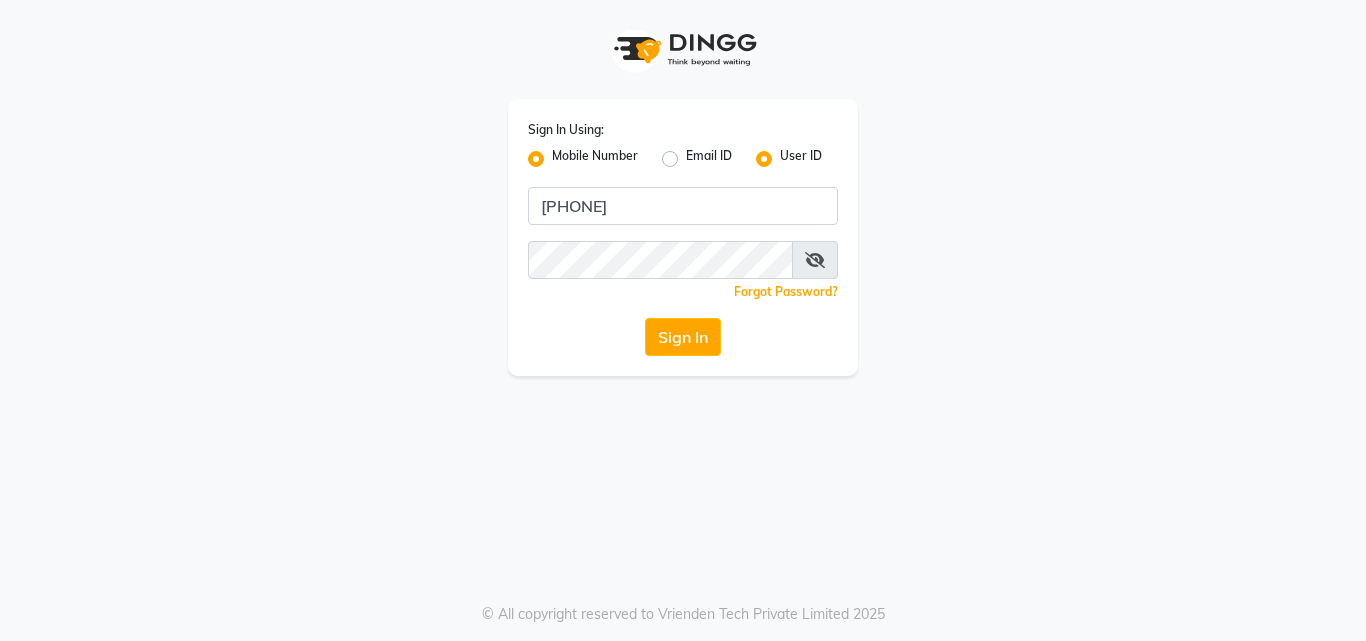 click on "Mobile Number" 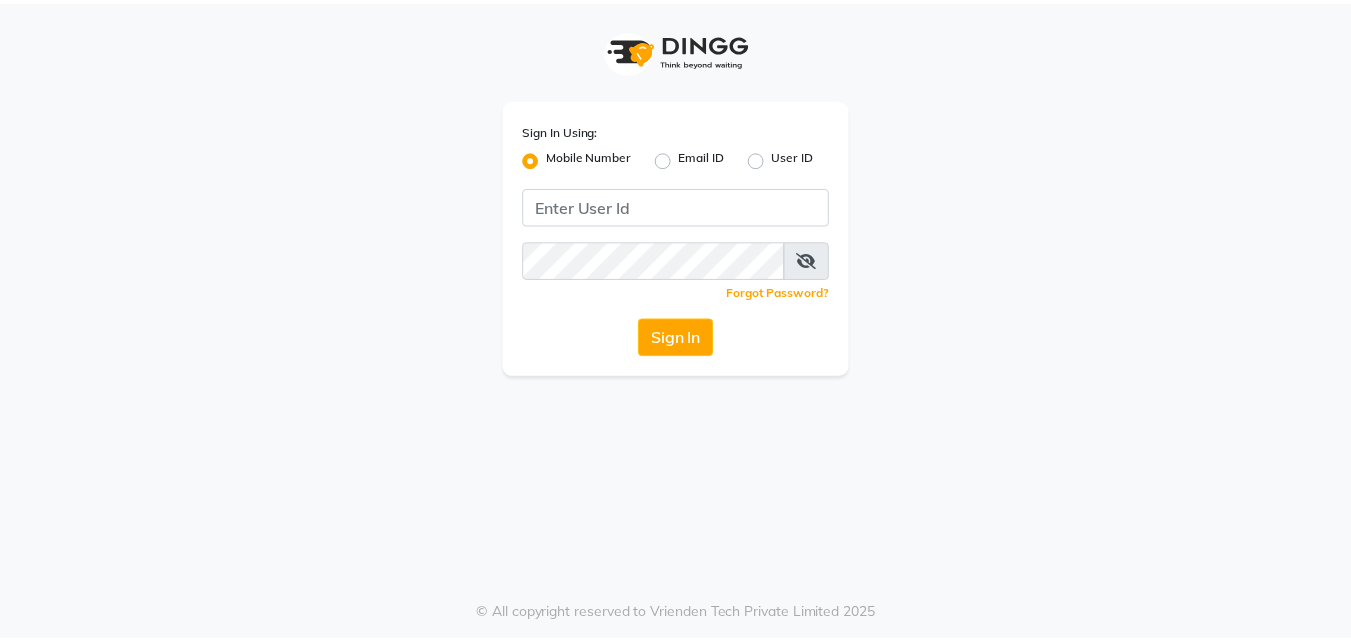 scroll, scrollTop: 0, scrollLeft: 0, axis: both 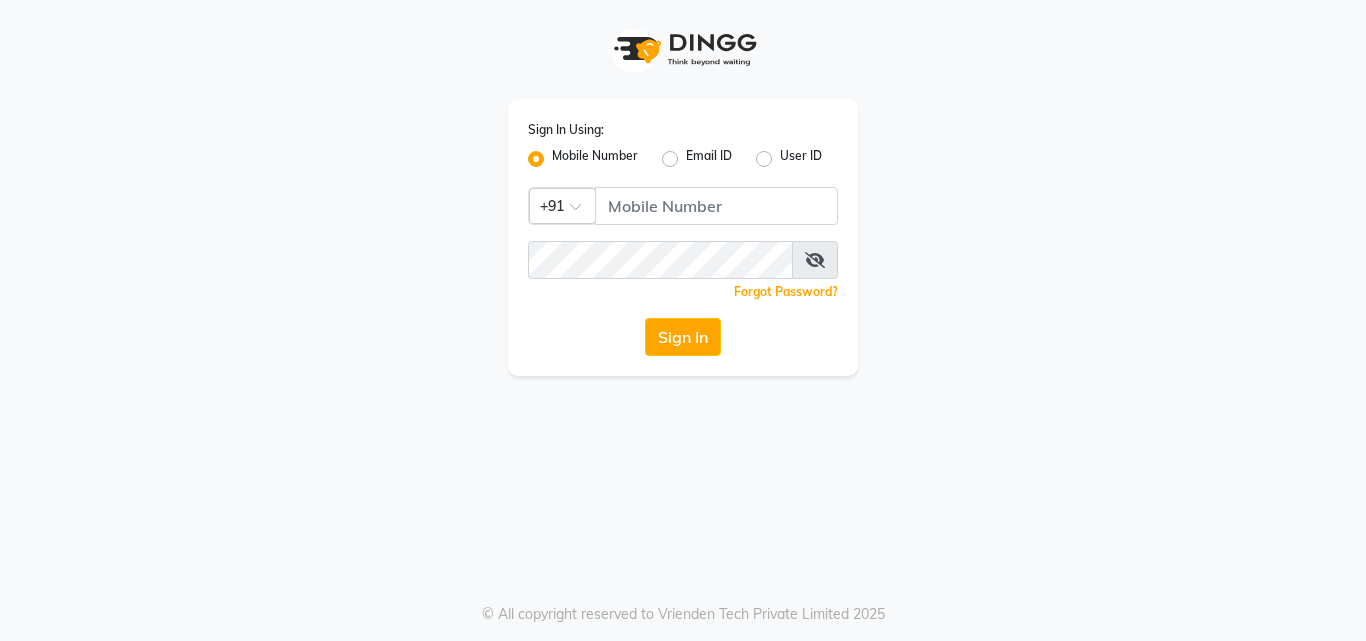 click on "Mobile Number" 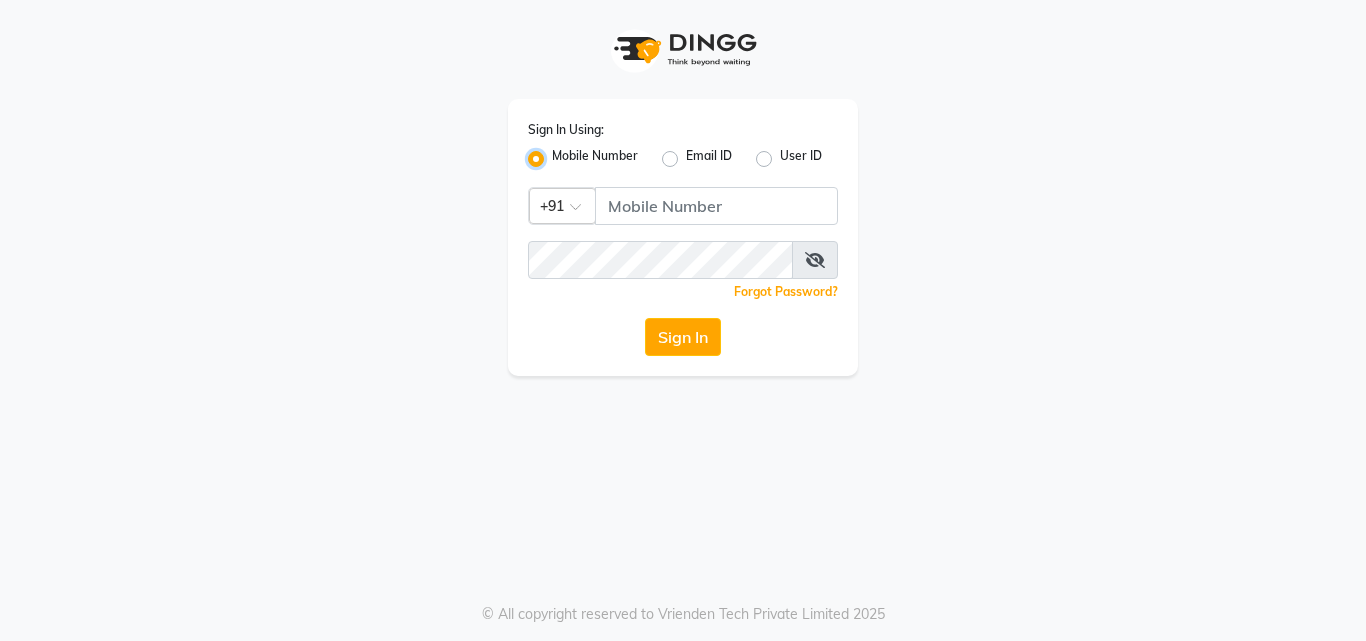 click on "Mobile Number" at bounding box center [558, 153] 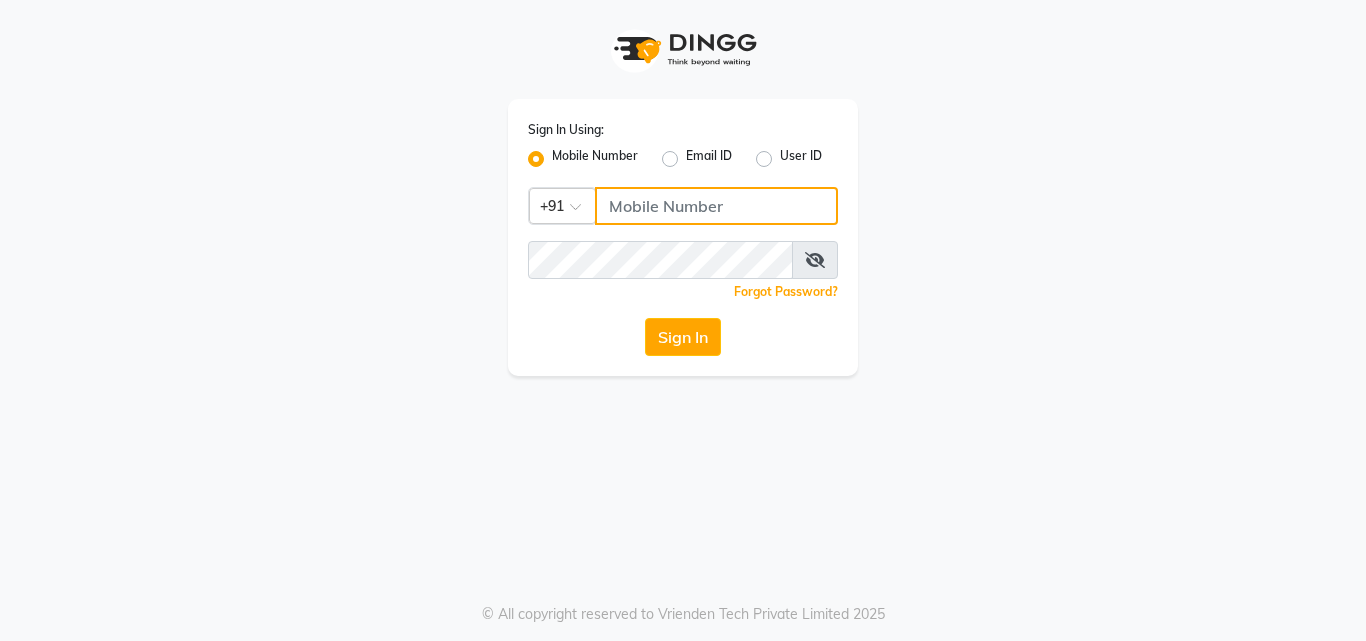 click 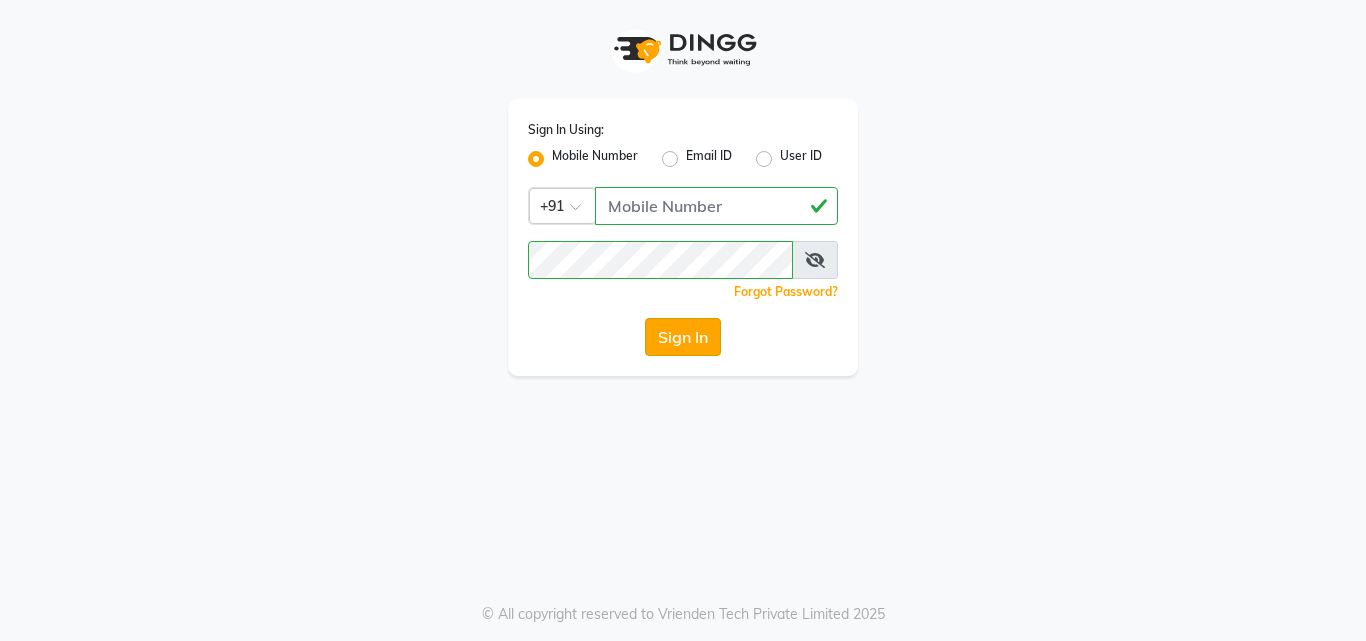 click on "Sign In" 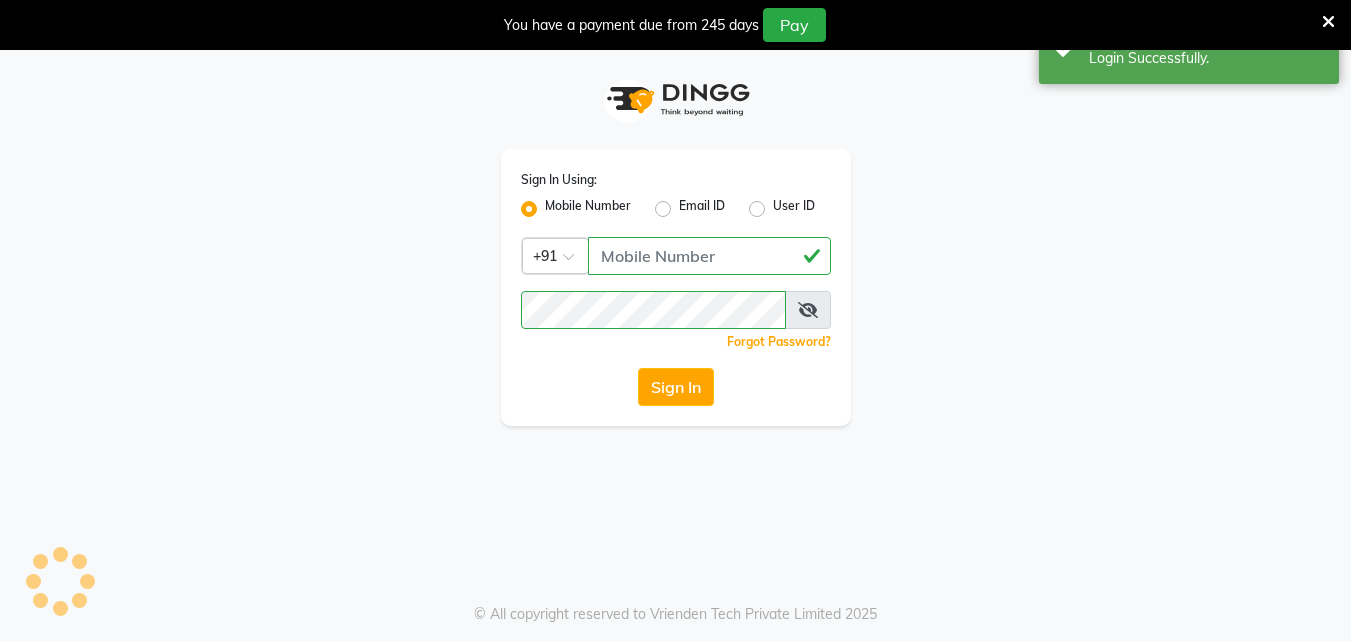 click at bounding box center [1328, 22] 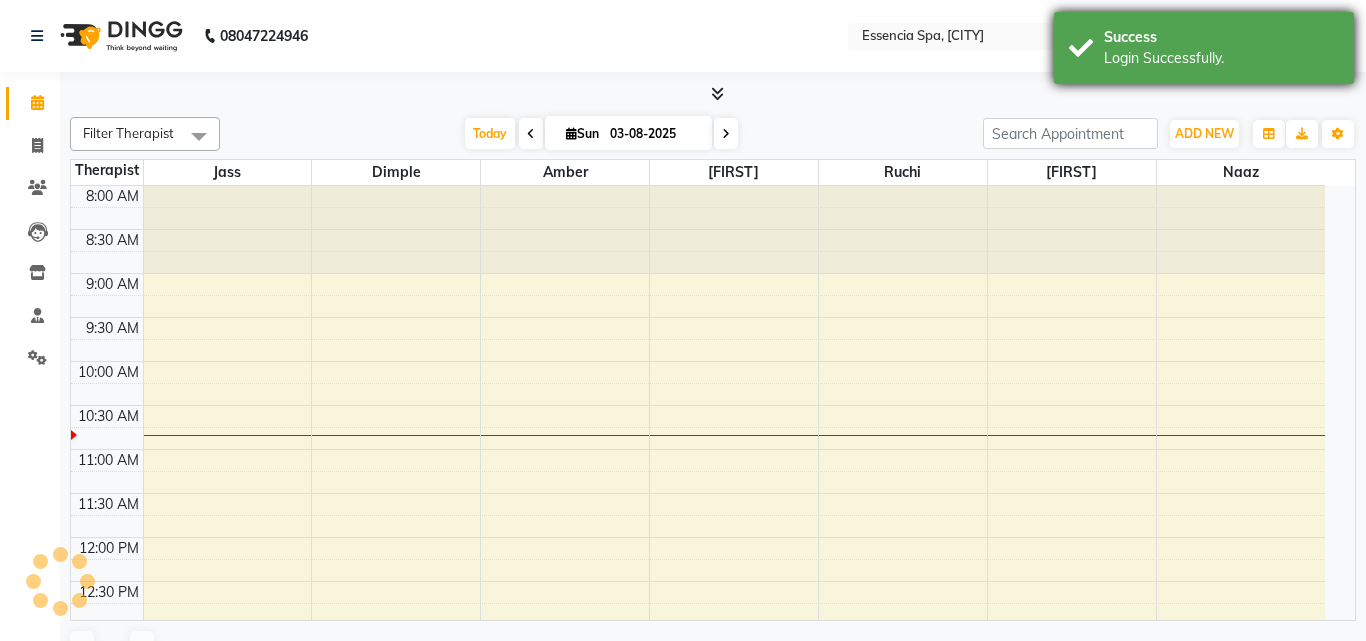 select on "en" 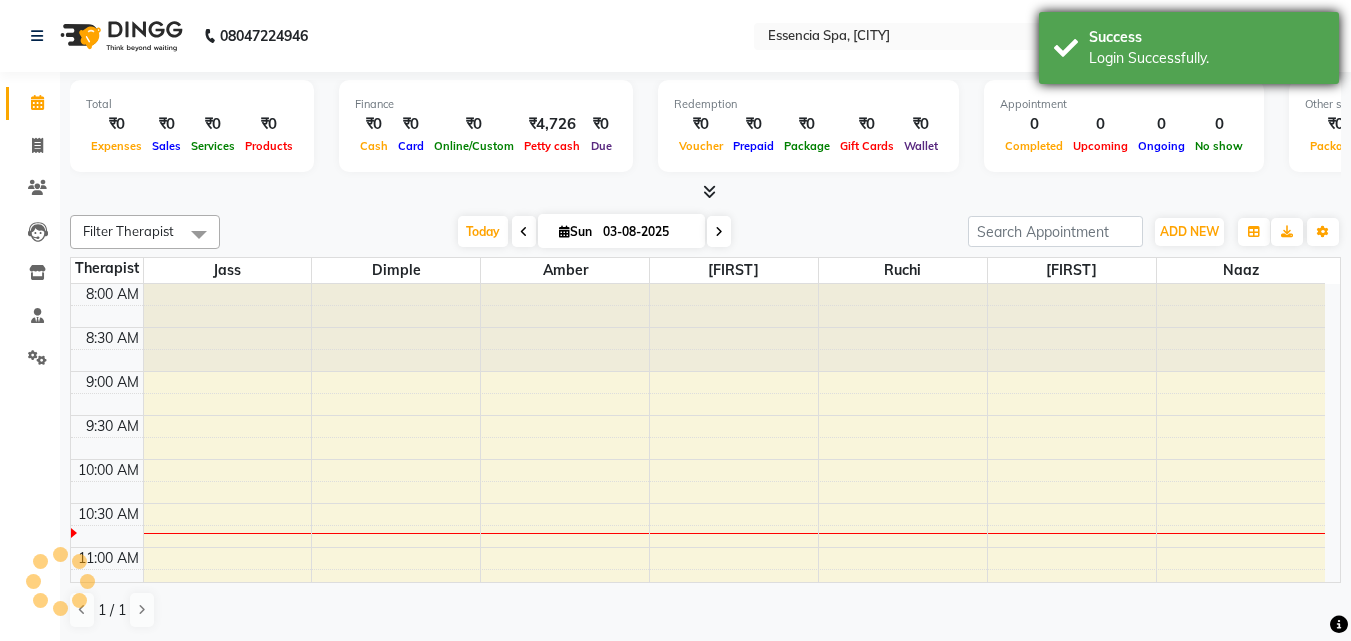 scroll, scrollTop: 0, scrollLeft: 0, axis: both 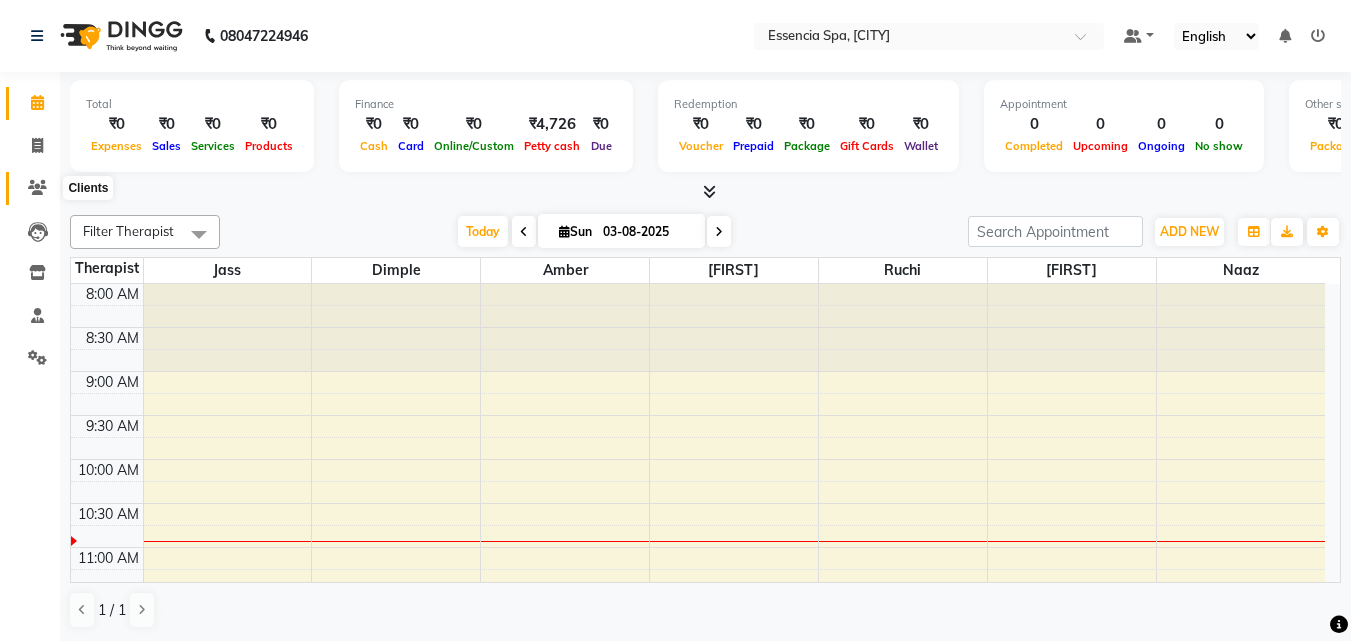 click 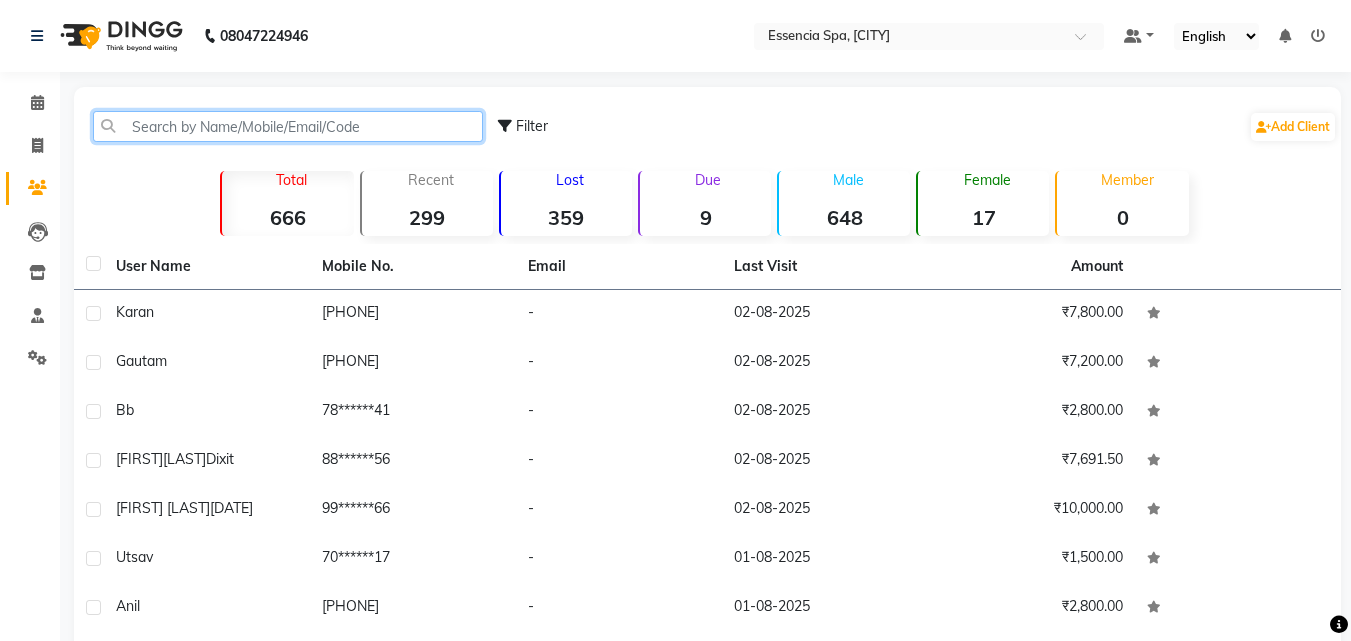 click 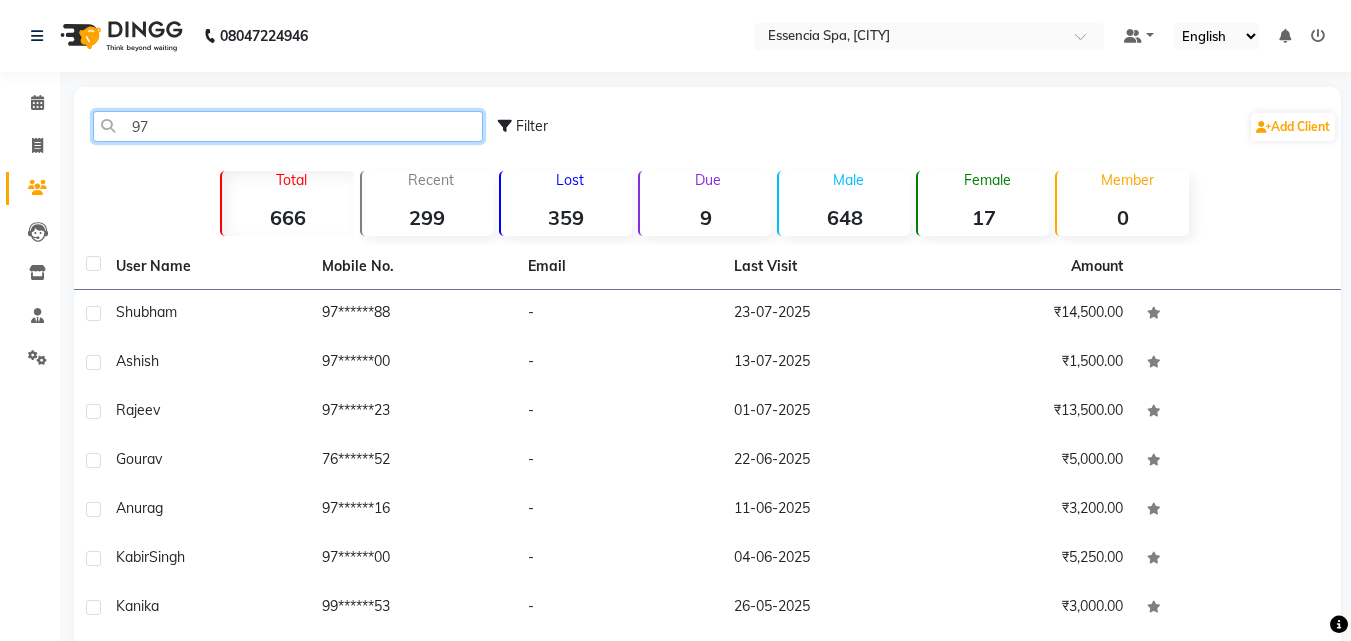 type on "9" 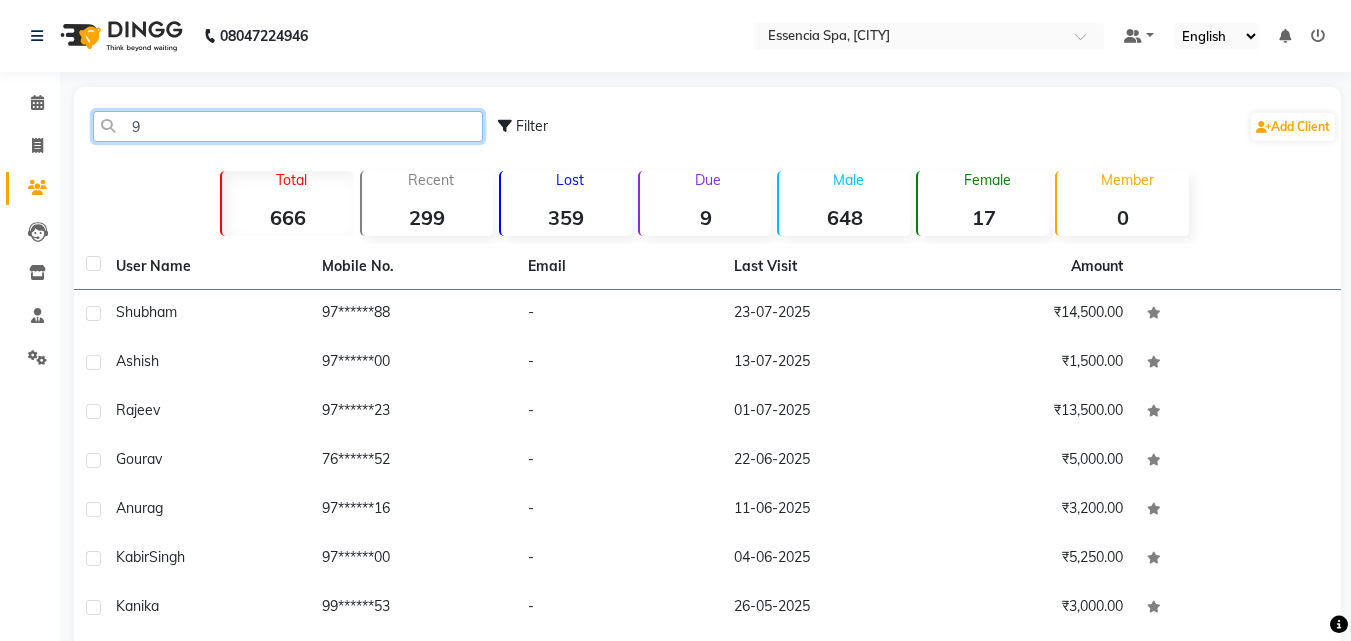 type 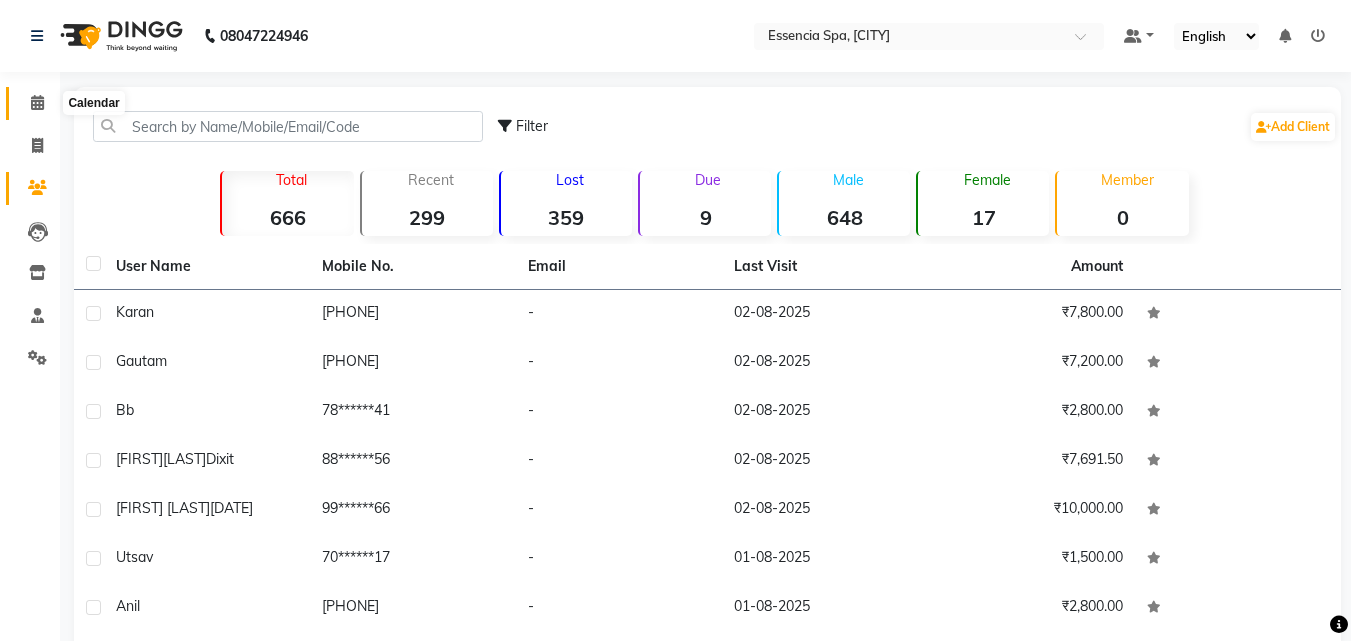 click 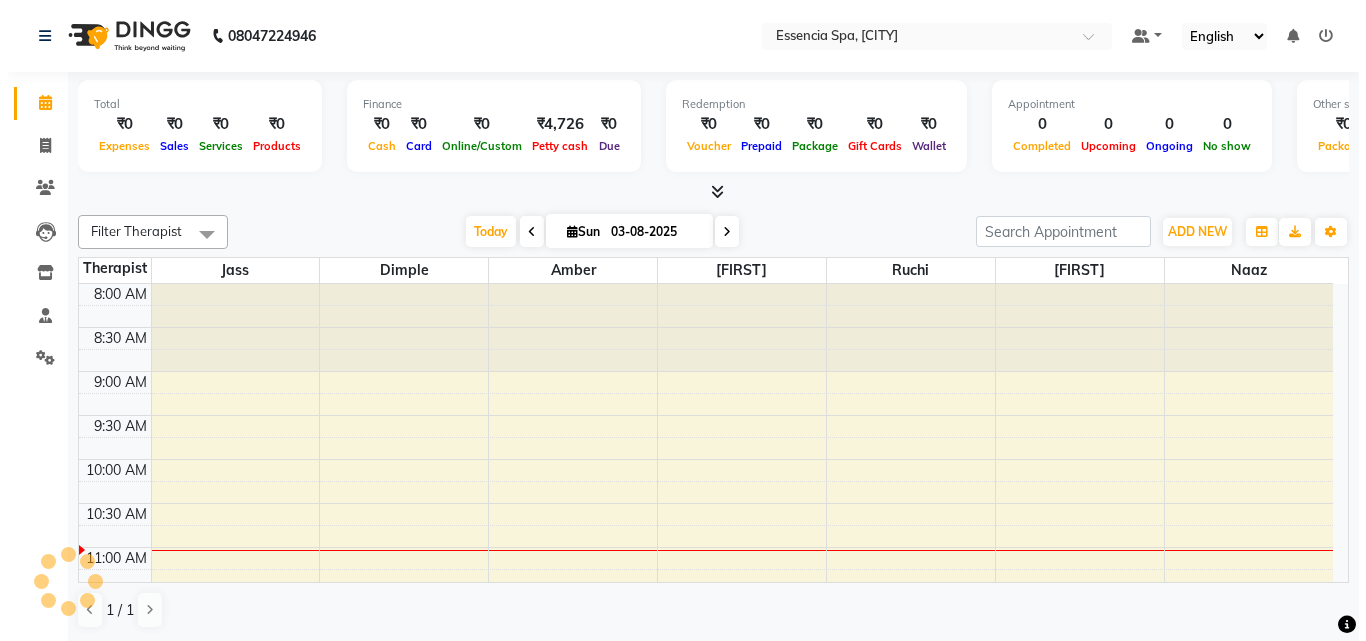 scroll, scrollTop: 0, scrollLeft: 0, axis: both 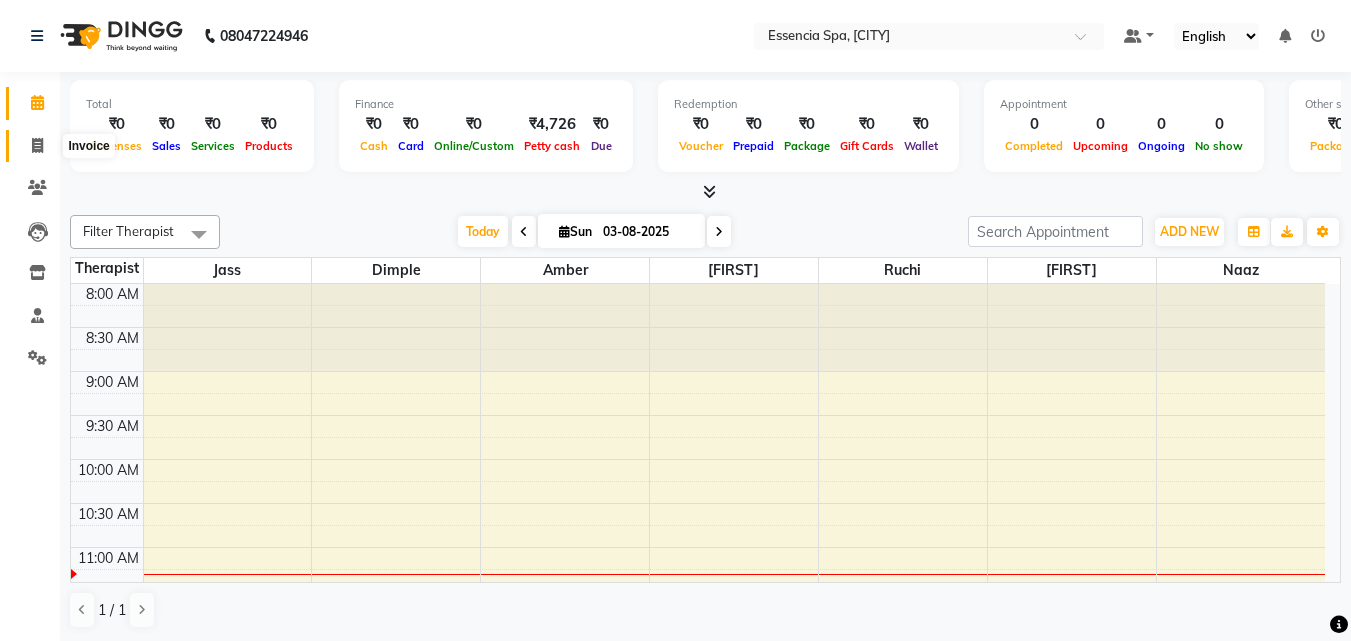 click 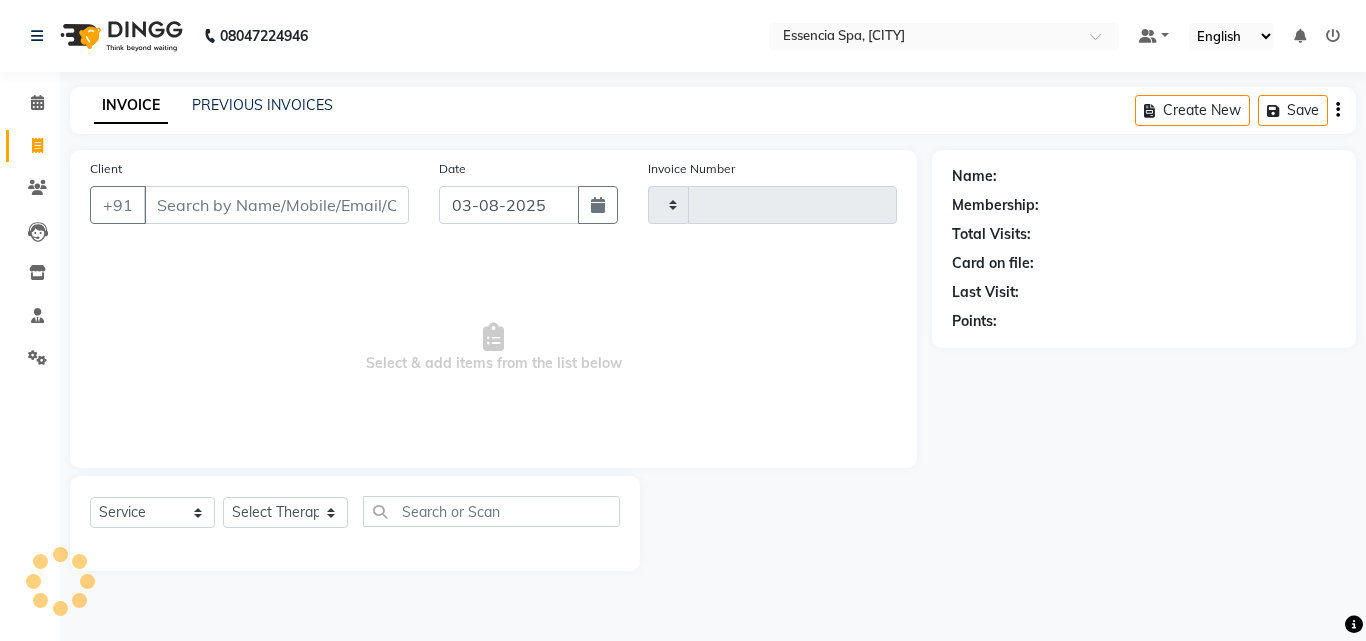 click on "Client" at bounding box center (276, 205) 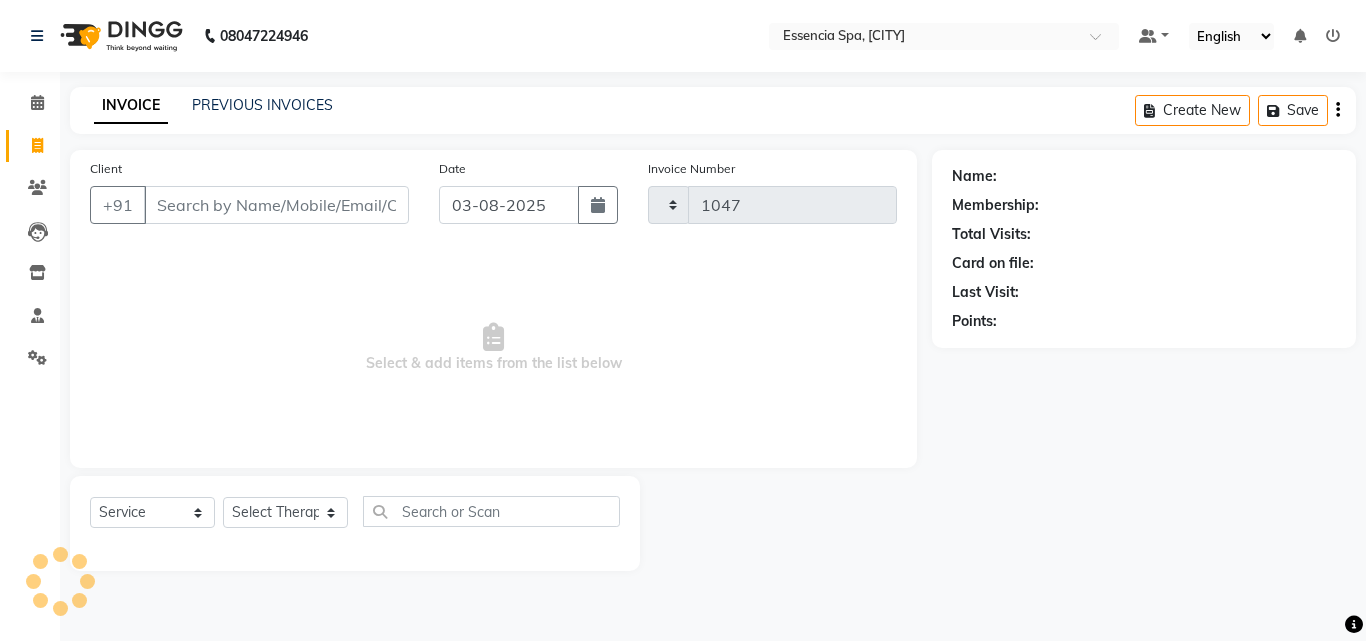 select on "7037" 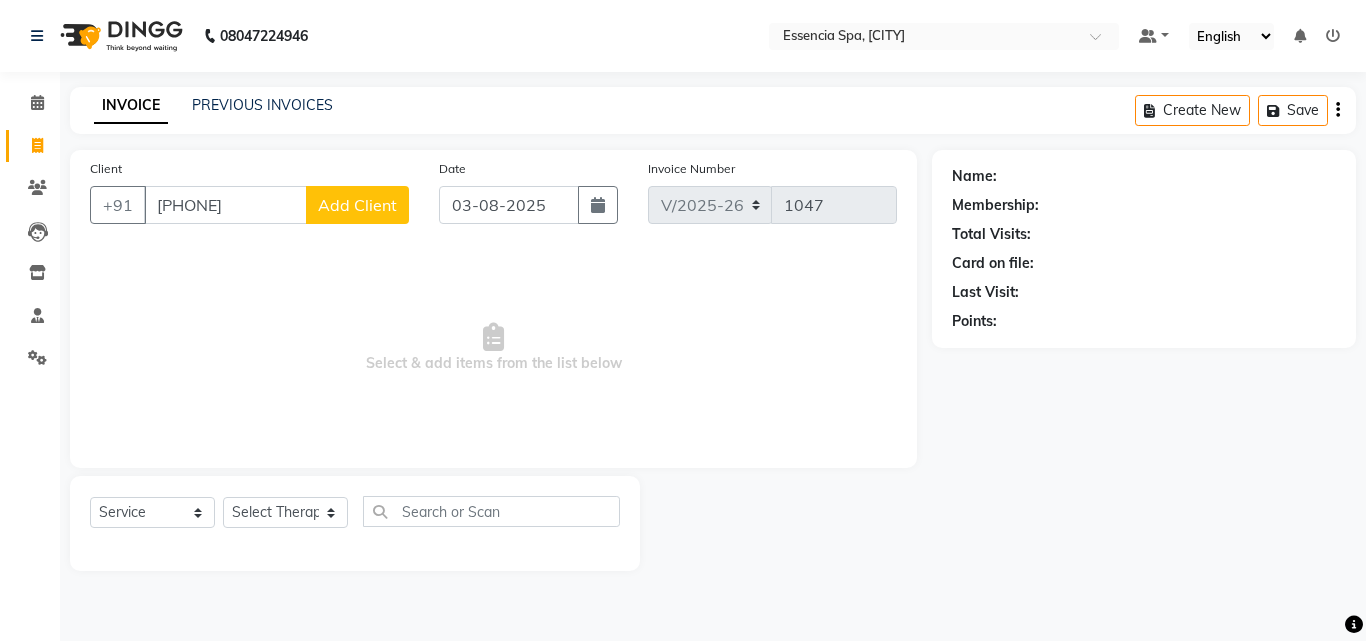 type on "[PHONE]" 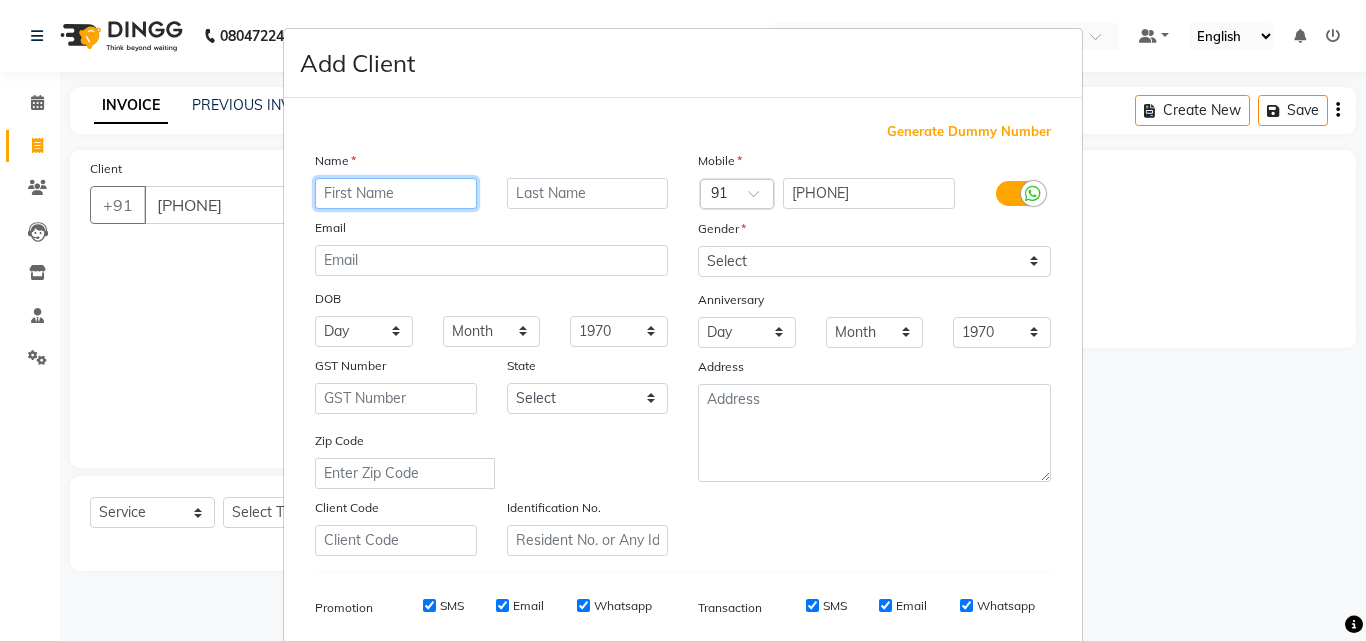 click at bounding box center (396, 193) 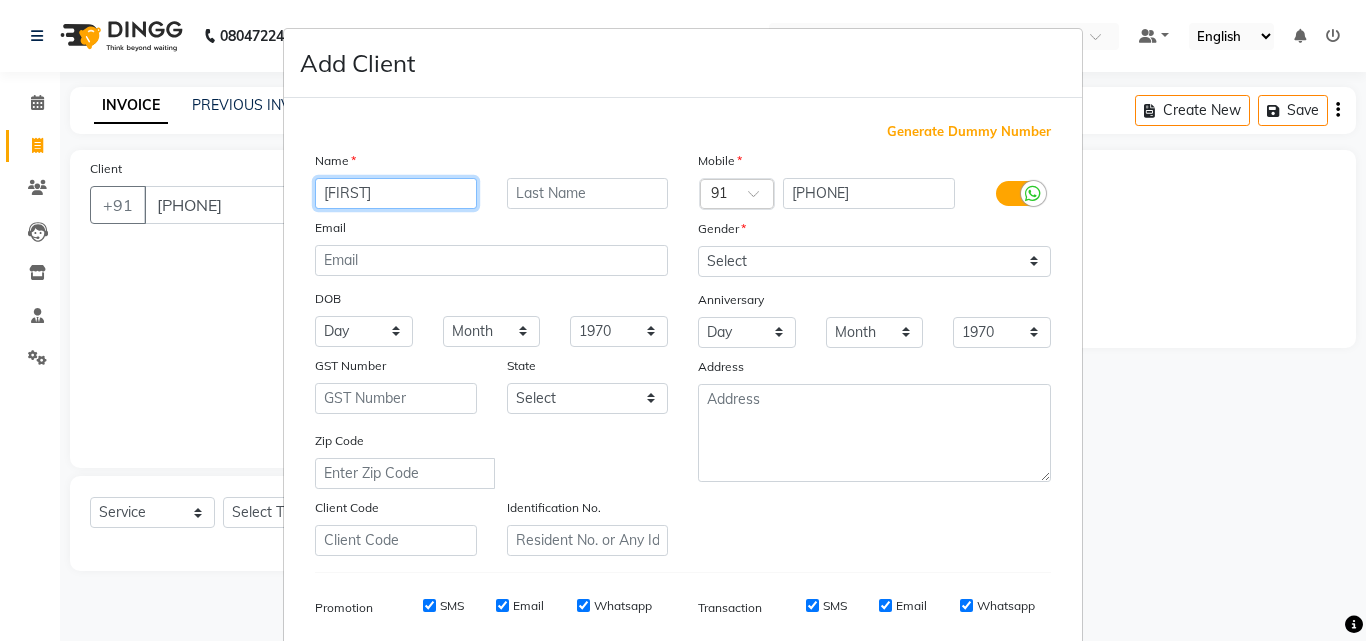 type on "[FIRST]" 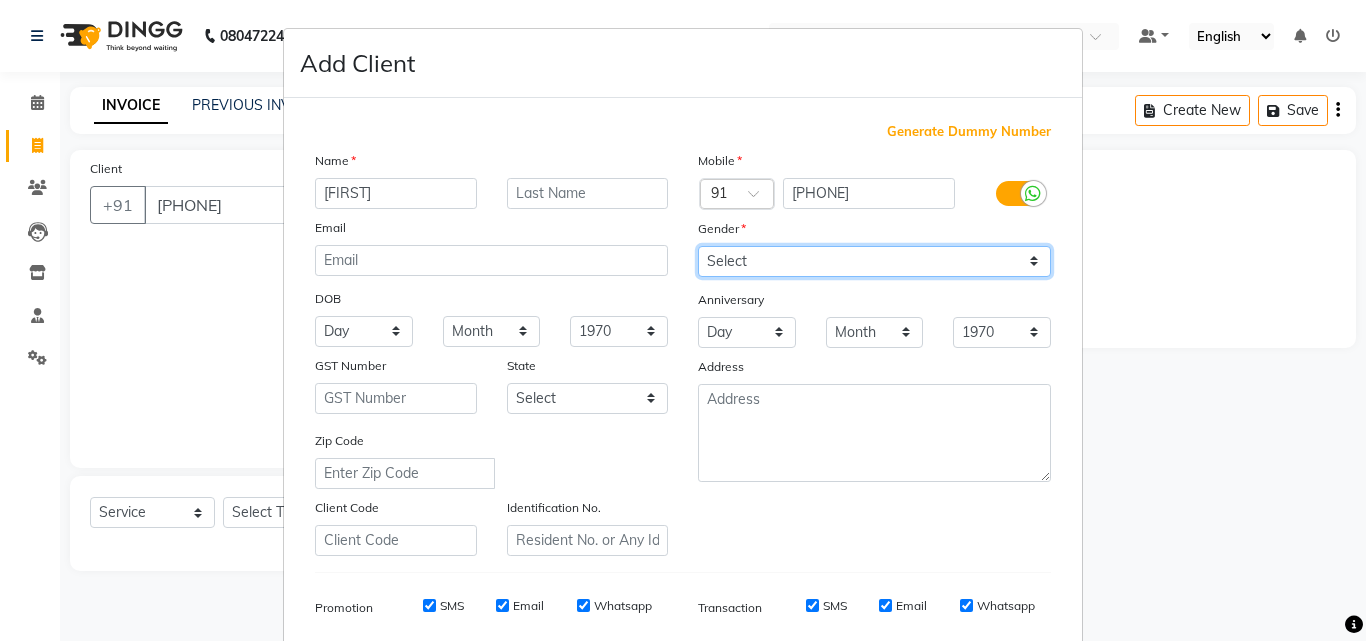 click on "Select Male Female Other Prefer Not To Say" at bounding box center [874, 261] 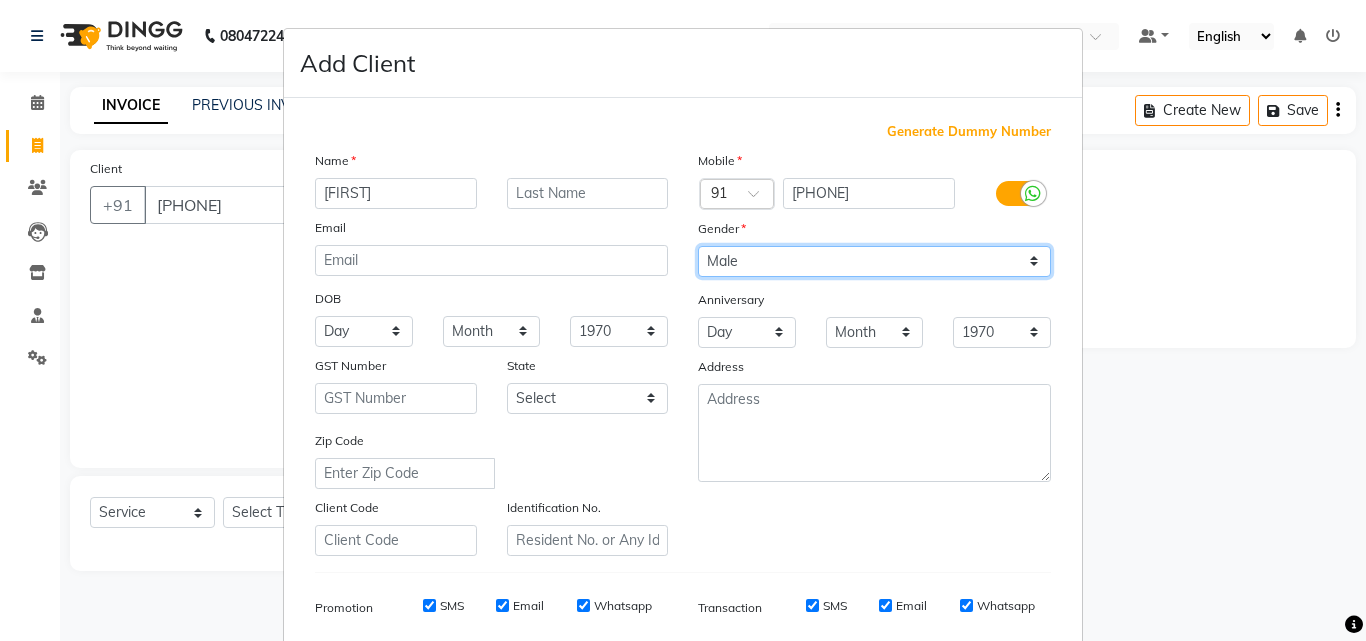 click on "Select Male Female Other Prefer Not To Say" at bounding box center [874, 261] 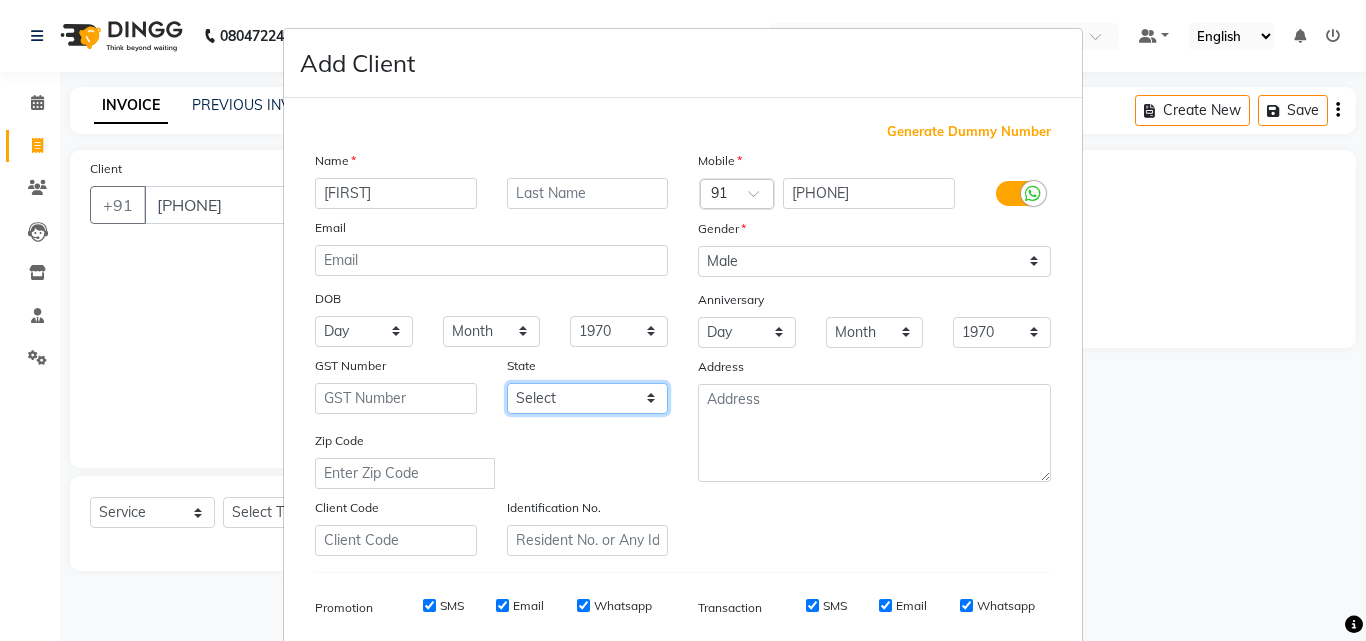 click on "Select Andaman and Nicobar Islands Andhra Pradesh Arunachal Pradesh Assam Bihar Chandigarh Chhattisgarh Dadra and Nagar Haveli Daman and Diu Delhi Goa Gujarat Haryana Himachal Pradesh Jammu and Kashmir Jharkhand Karnataka Kerala Lakshadweep Madhya Pradesh Maharashtra Manipur Meghalaya Mizoram Nagaland Odisha Pondicherry Punjab Rajasthan Sikkim Tamil Nadu Telangana Tripura Uttar Pradesh Uttarakhand West Bengal Ladakh Other Territory Centre Jurisdiction" at bounding box center [588, 398] 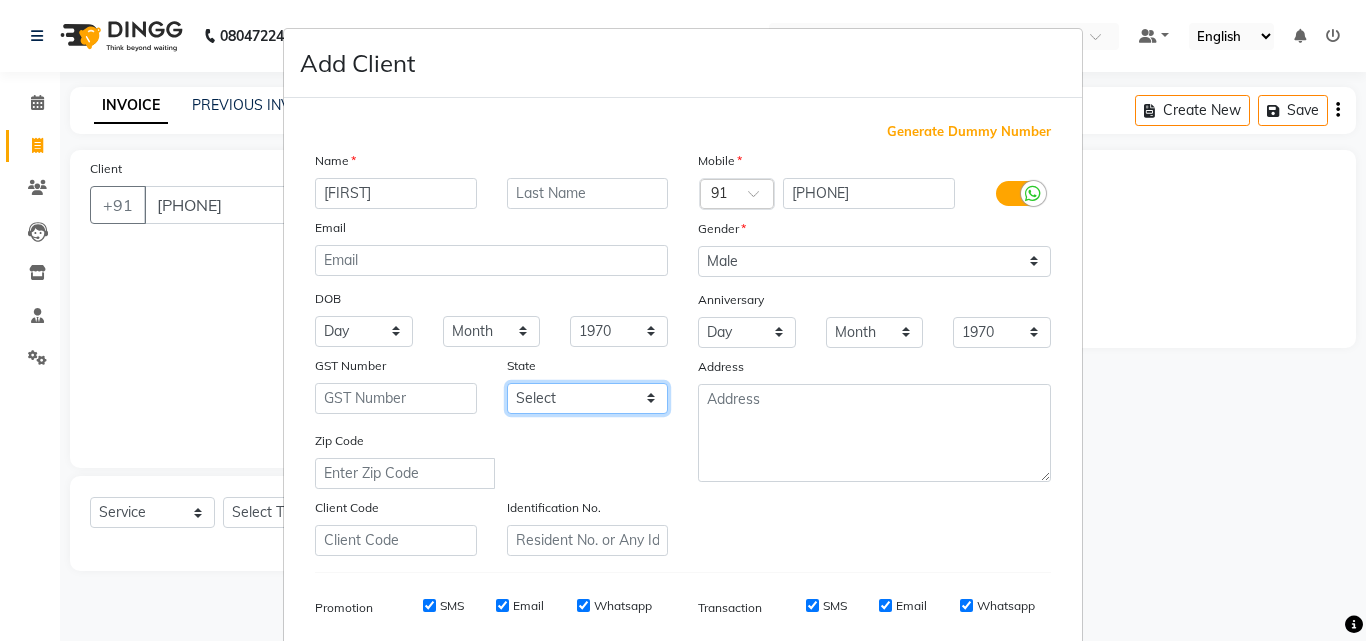 select on "7" 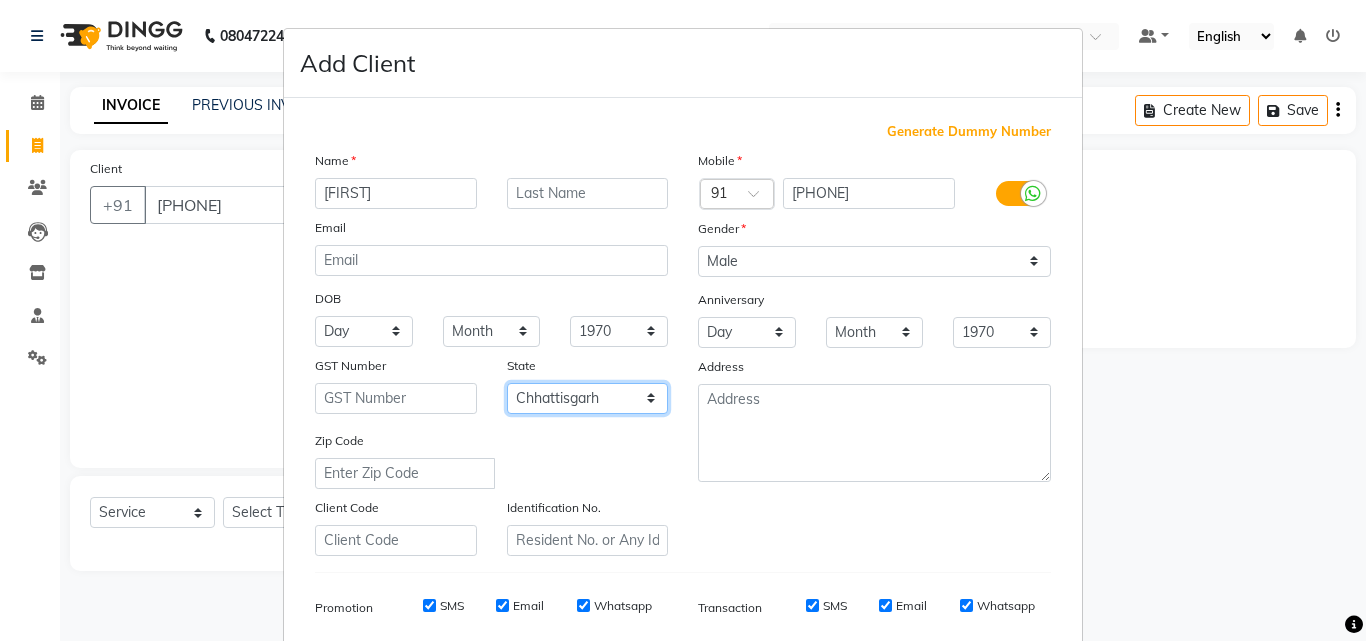 click on "Select Andaman and Nicobar Islands Andhra Pradesh Arunachal Pradesh Assam Bihar Chandigarh Chhattisgarh Dadra and Nagar Haveli Daman and Diu Delhi Goa Gujarat Haryana Himachal Pradesh Jammu and Kashmir Jharkhand Karnataka Kerala Lakshadweep Madhya Pradesh Maharashtra Manipur Meghalaya Mizoram Nagaland Odisha Pondicherry Punjab Rajasthan Sikkim Tamil Nadu Telangana Tripura Uttar Pradesh Uttarakhand West Bengal Ladakh Other Territory Centre Jurisdiction" at bounding box center [588, 398] 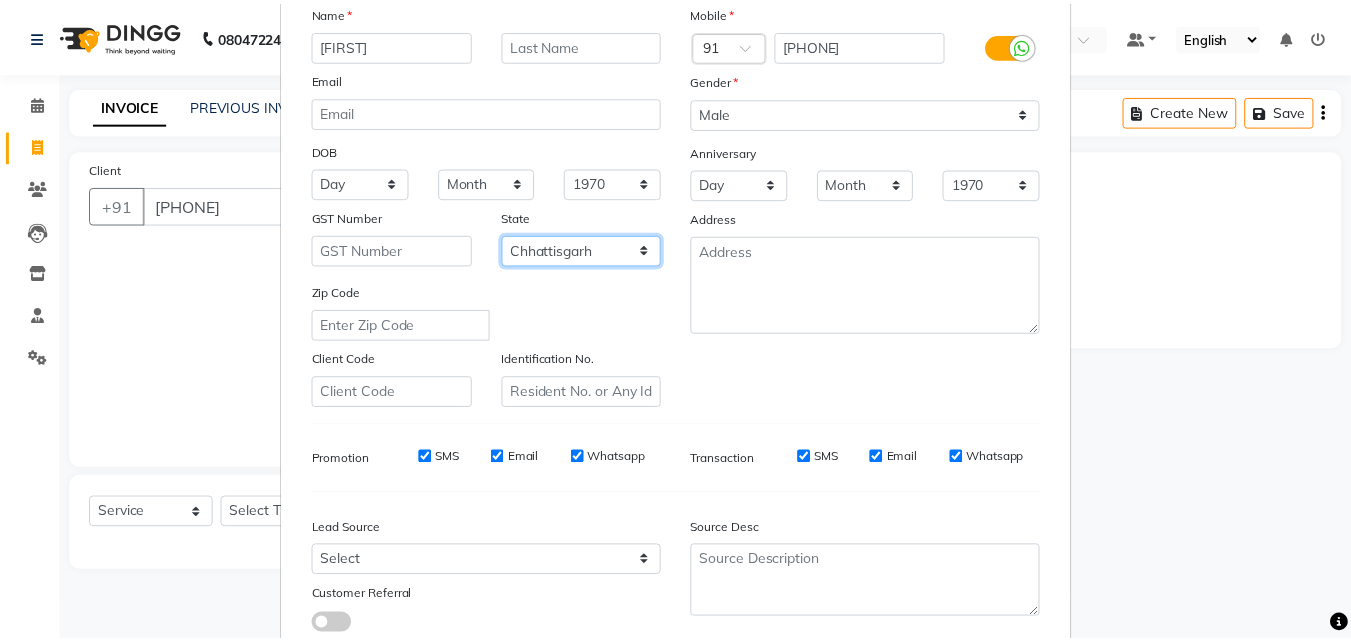 scroll, scrollTop: 282, scrollLeft: 0, axis: vertical 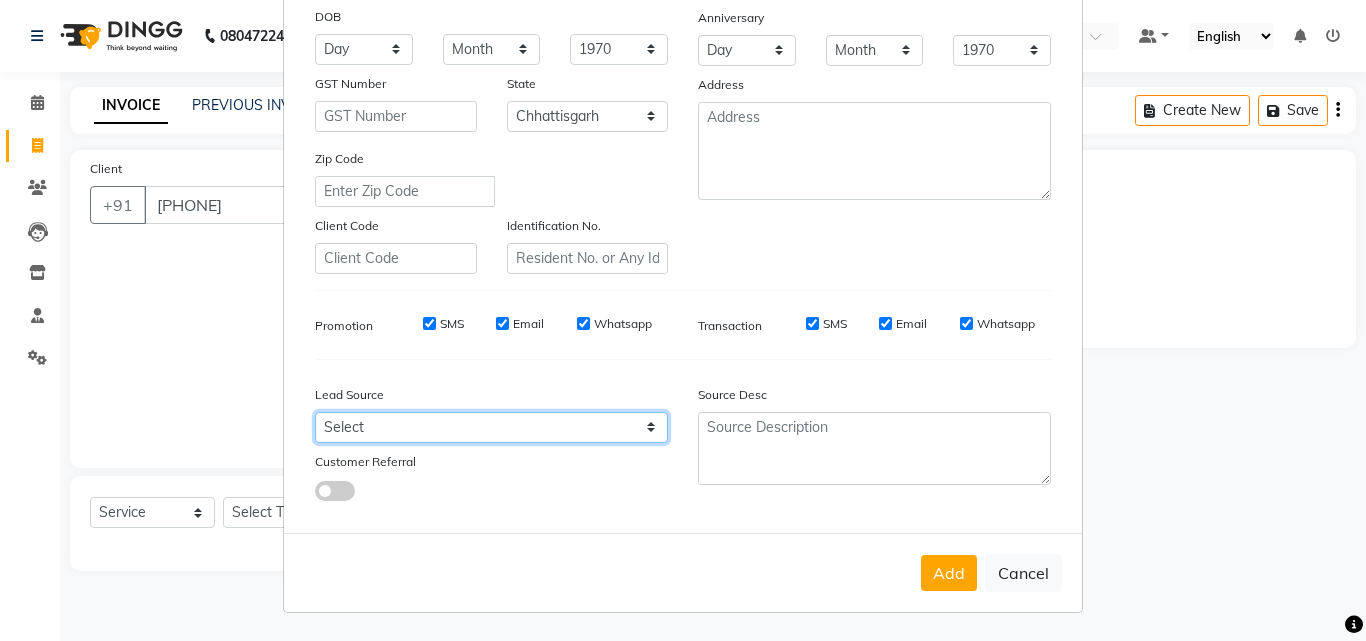 click on "Select Walk-in Referral Internet Friend Word of Mouth Advertisement Facebook JustDial Google Other" at bounding box center [491, 427] 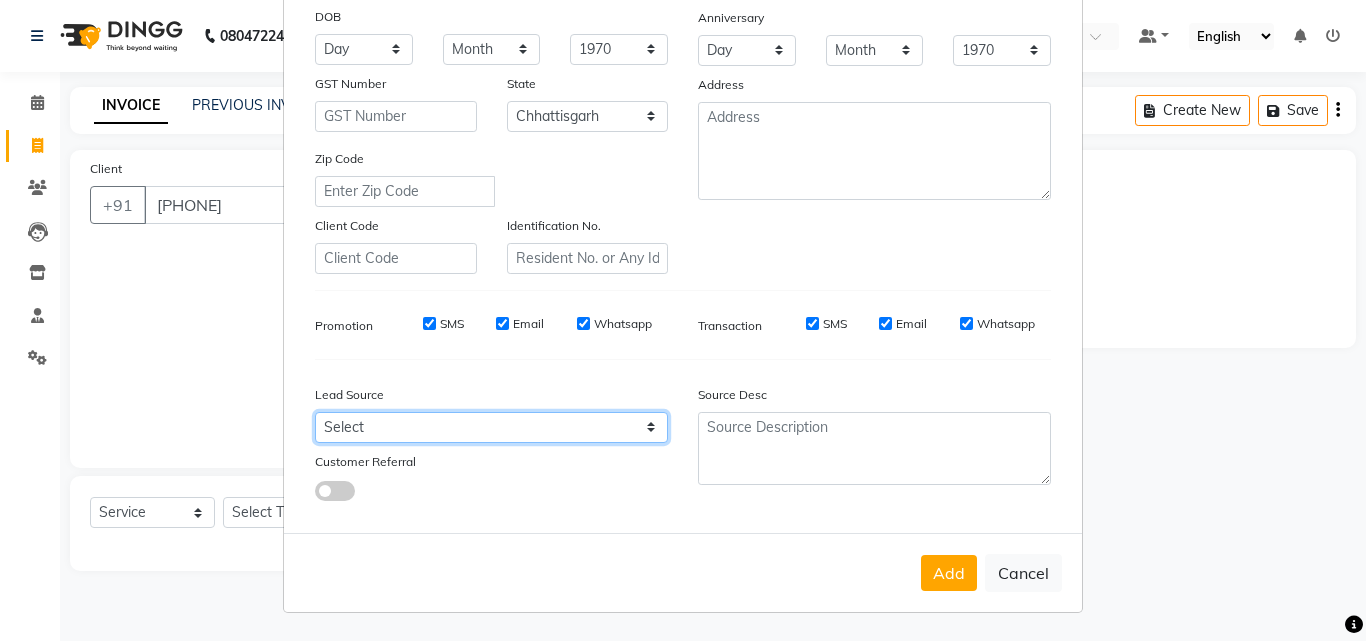 select on "48852" 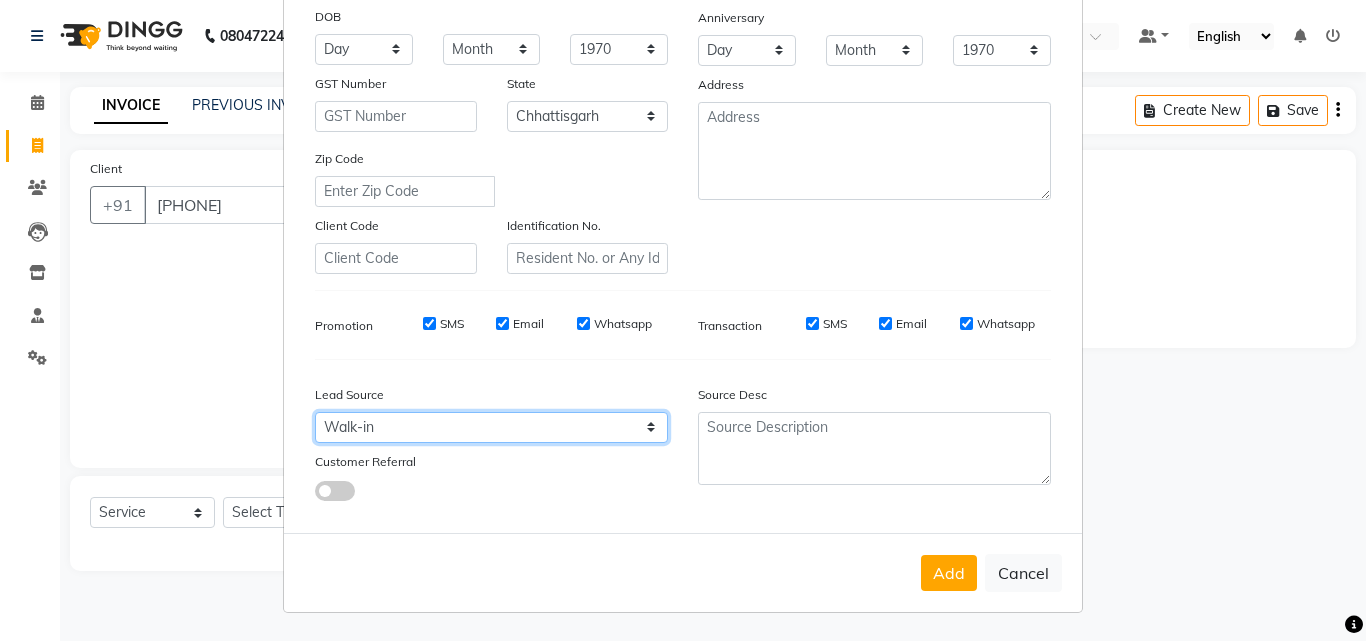 click on "Select Walk-in Referral Internet Friend Word of Mouth Advertisement Facebook JustDial Google Other" at bounding box center [491, 427] 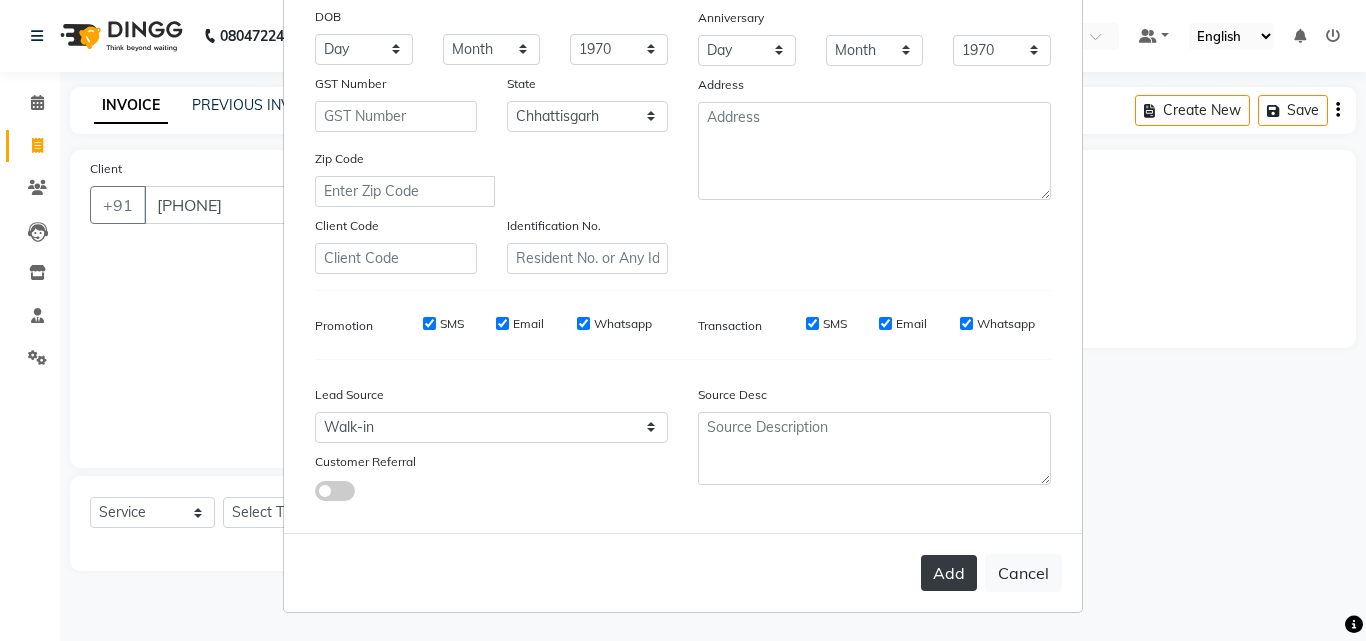 click on "Add" at bounding box center [949, 573] 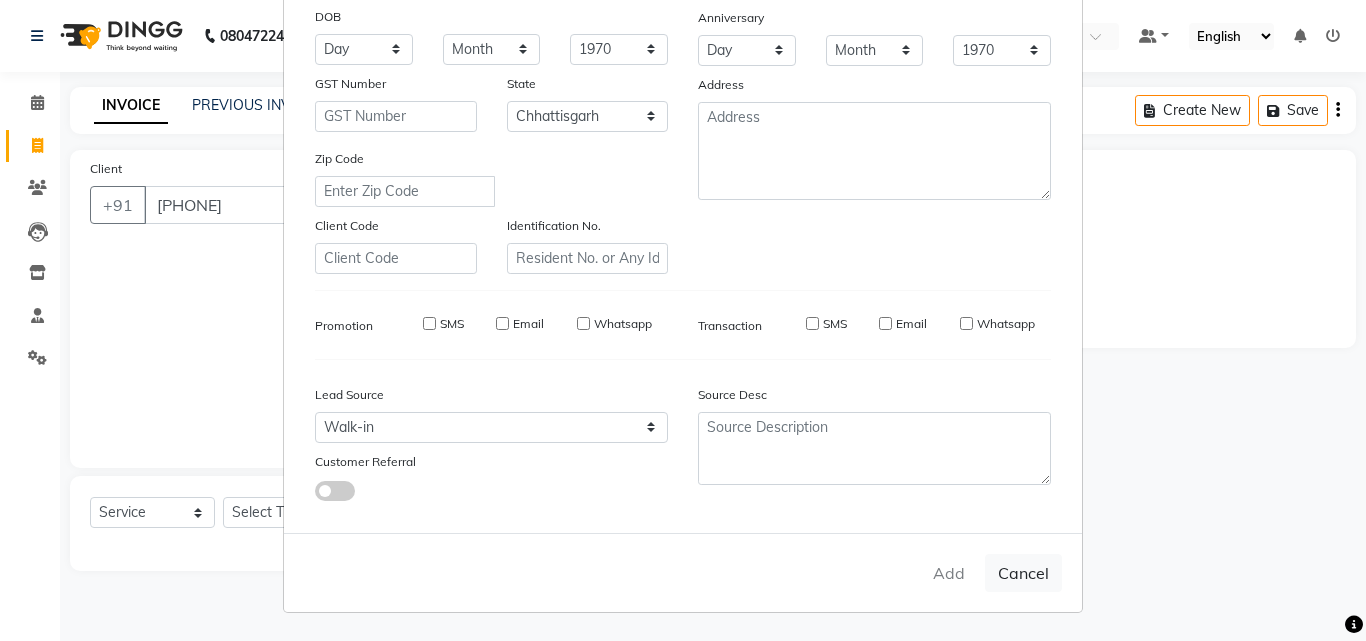 type on "97******27" 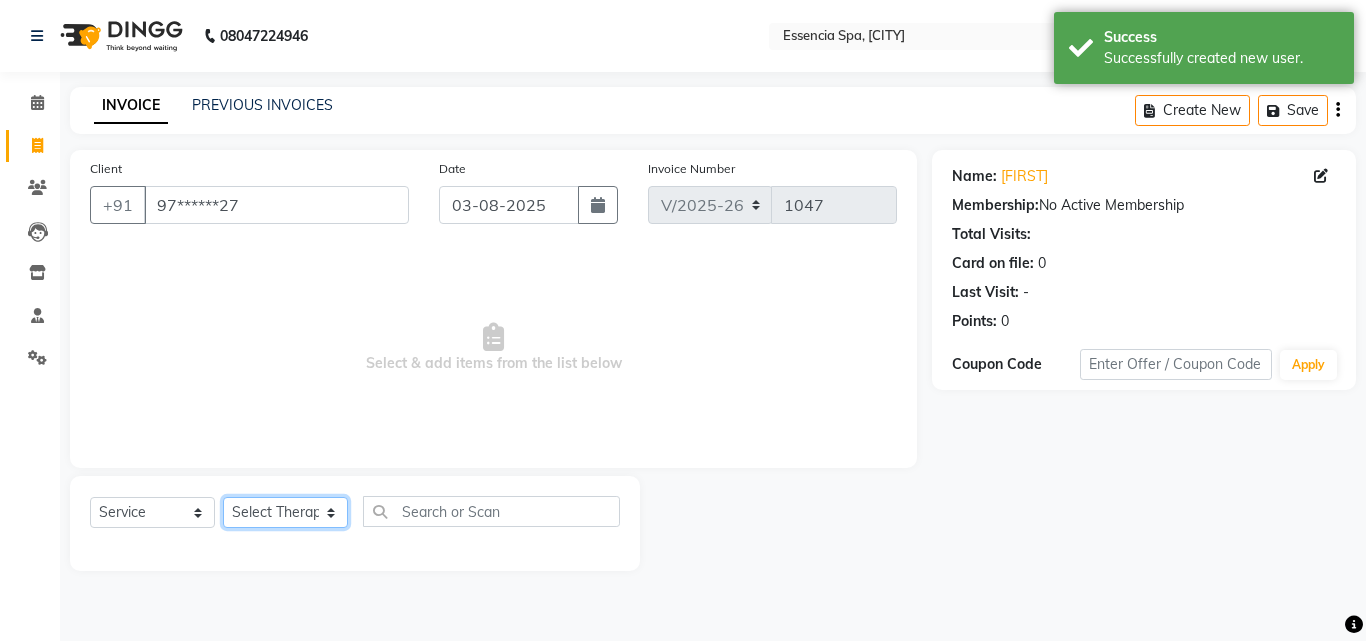 click on "Select Therapist [FIRST] [FIRST] [FIRST] [FIRST] [FIRST] [FIRST] [FIRST]" 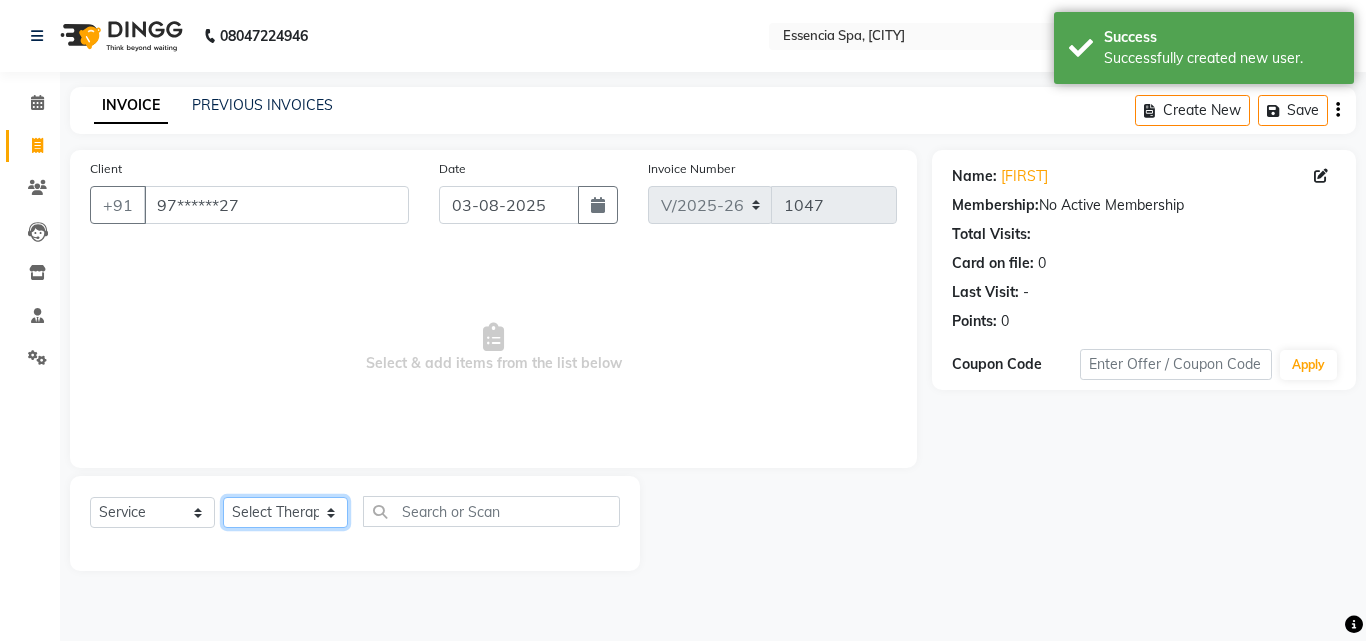 select on "85805" 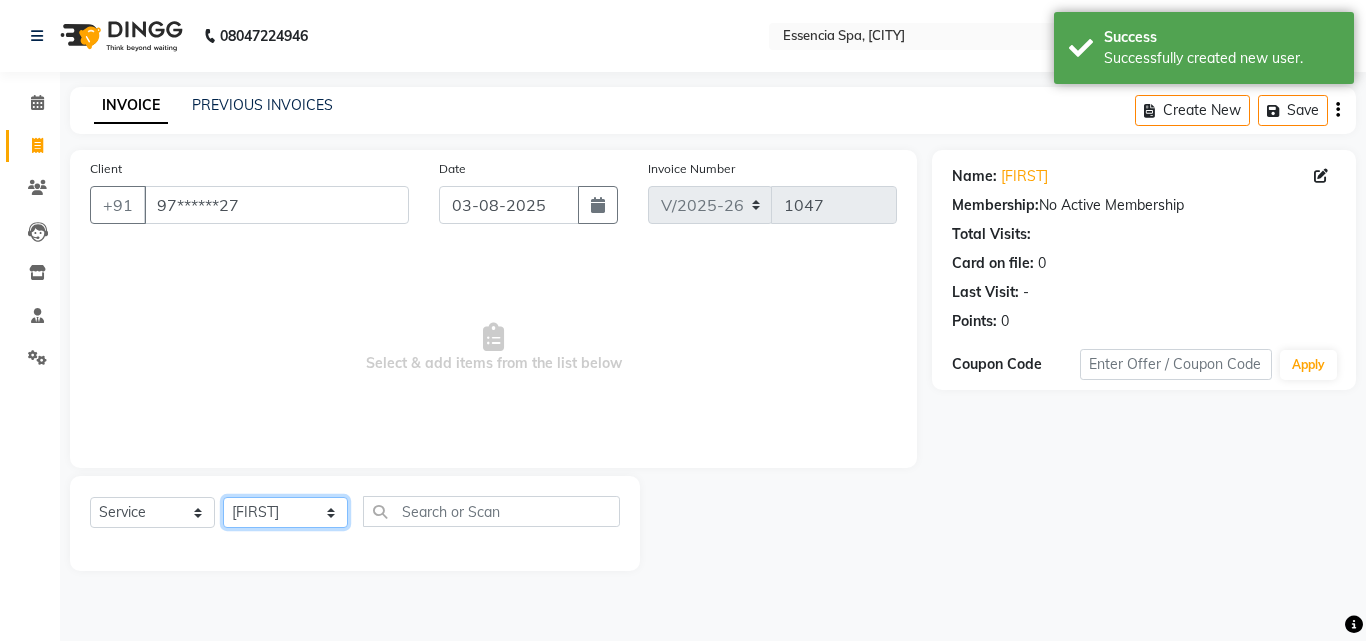 click on "Select Therapist [FIRST] [FIRST] [FIRST] [FIRST] [FIRST] [FIRST] [FIRST]" 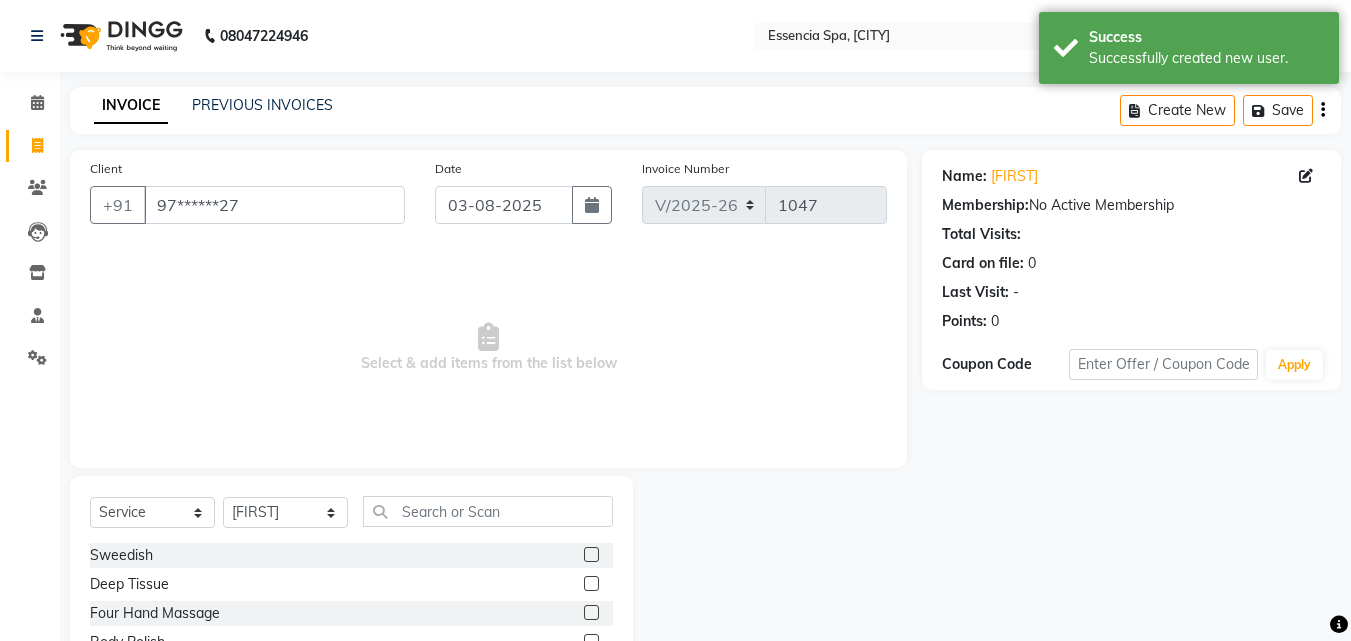 click on "Name: [FIRST]  Membership:  No Active Membership  Total Visits:   Card on file:  0 Last Visit:   - Points:   0  Coupon Code Apply" 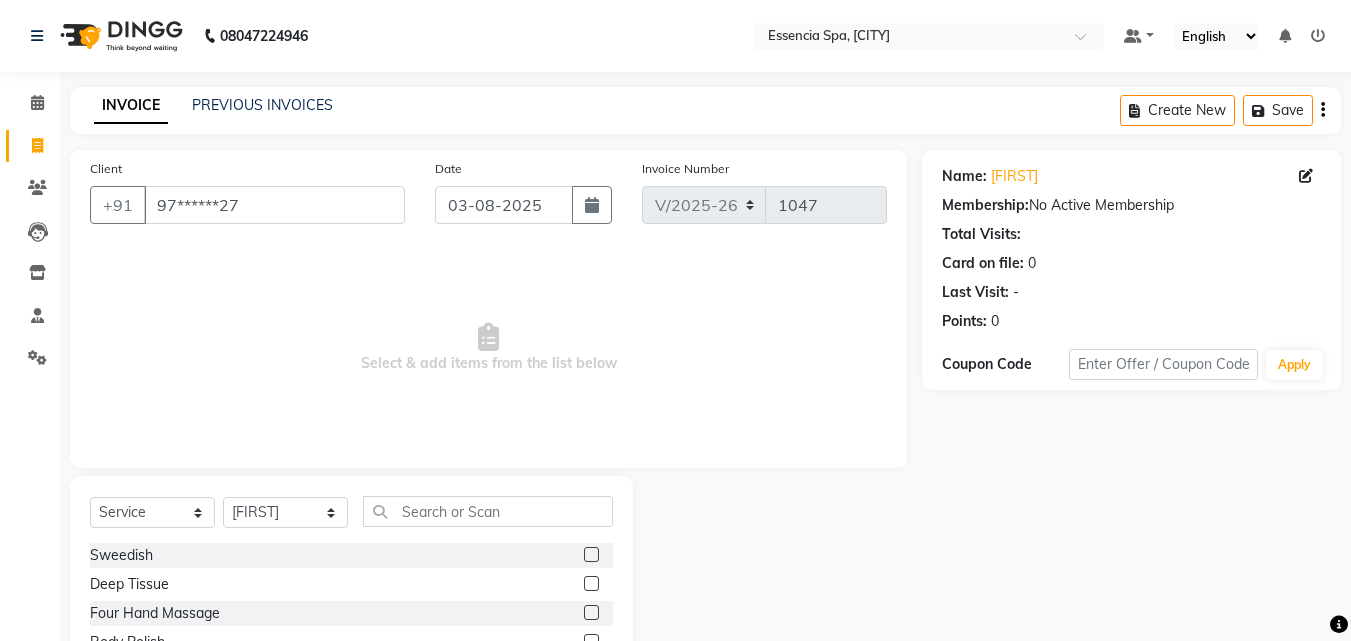 scroll, scrollTop: 160, scrollLeft: 0, axis: vertical 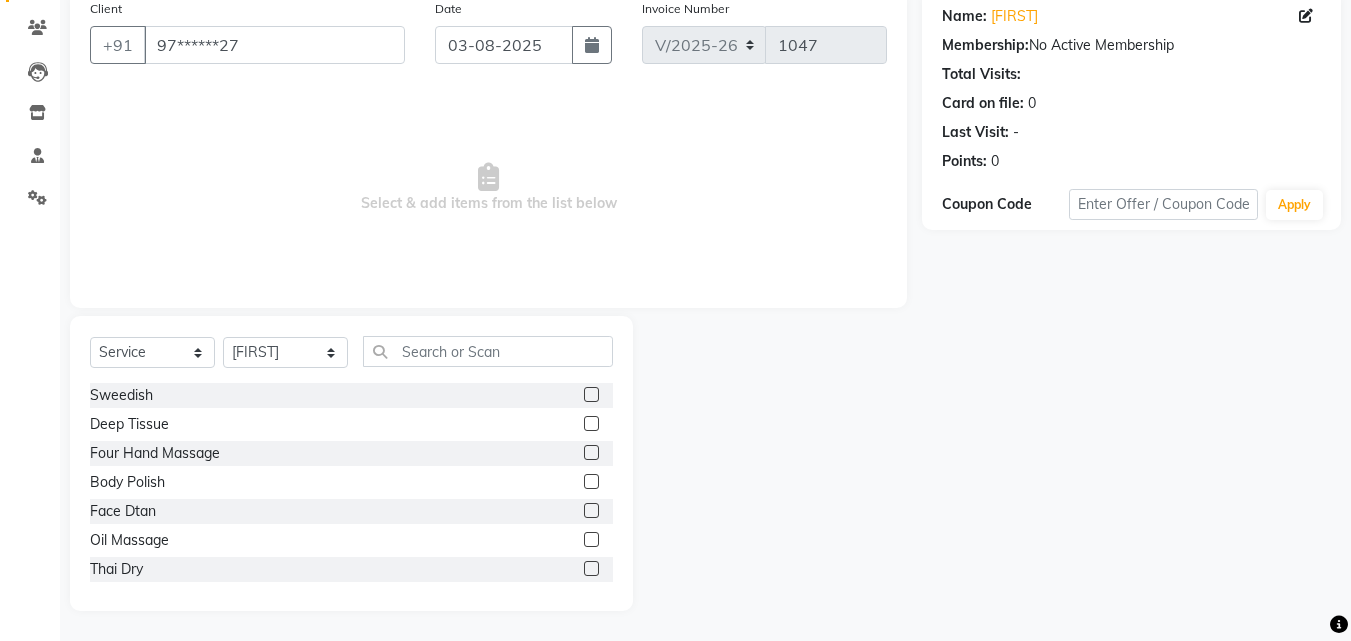 click 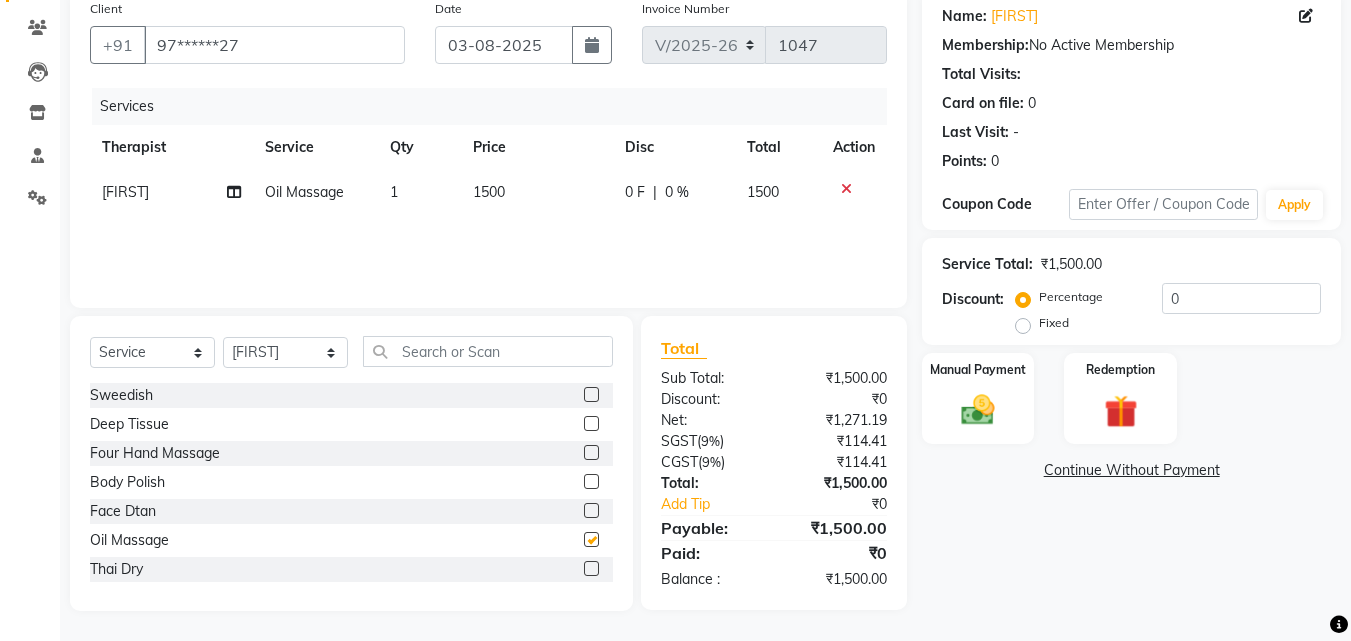 checkbox on "false" 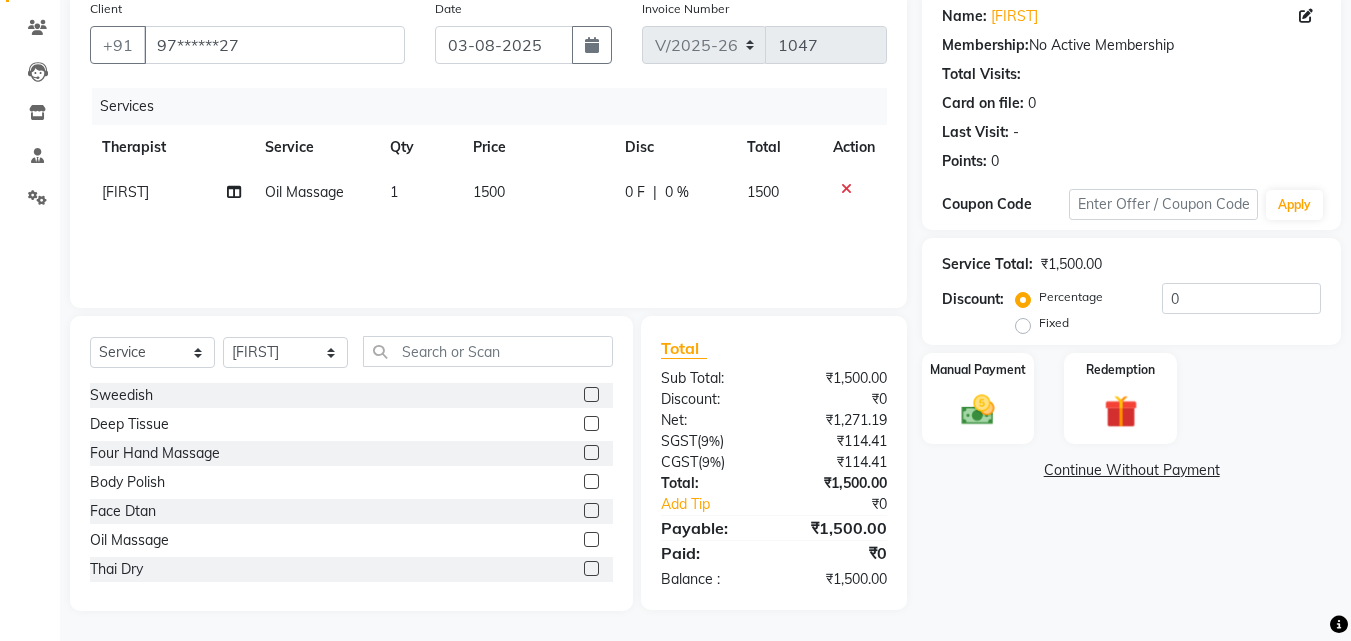 click on "1500" 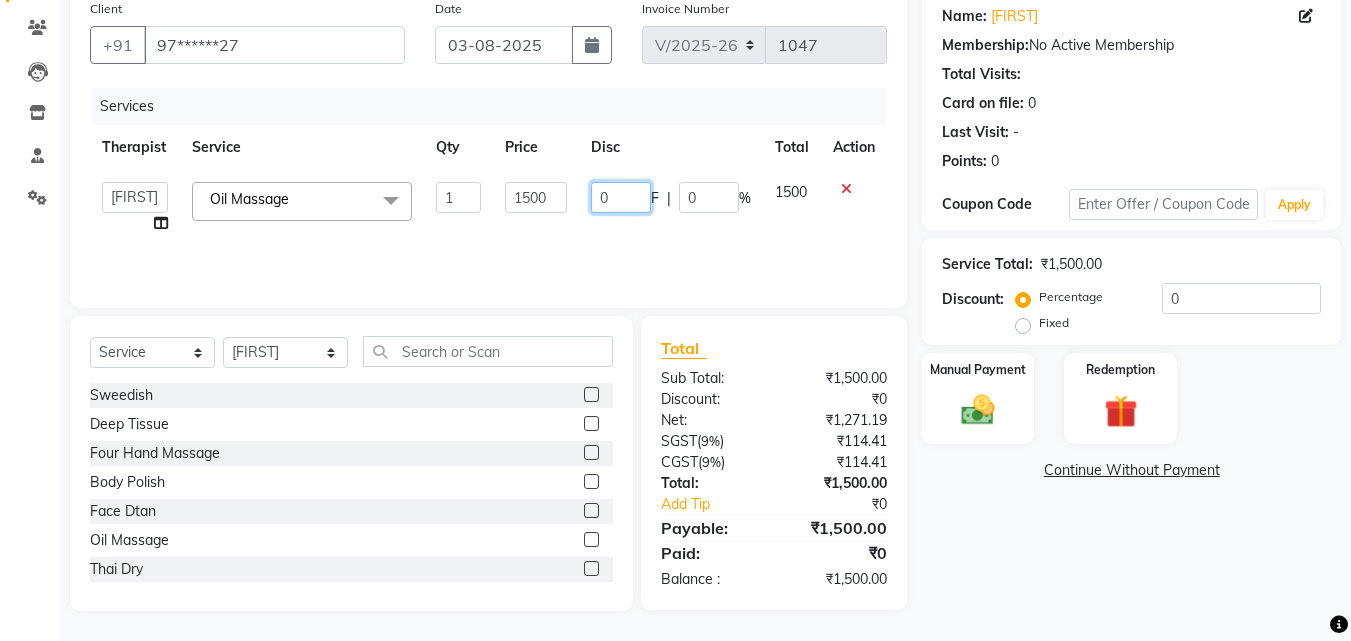 drag, startPoint x: 622, startPoint y: 194, endPoint x: 587, endPoint y: 188, distance: 35.510563 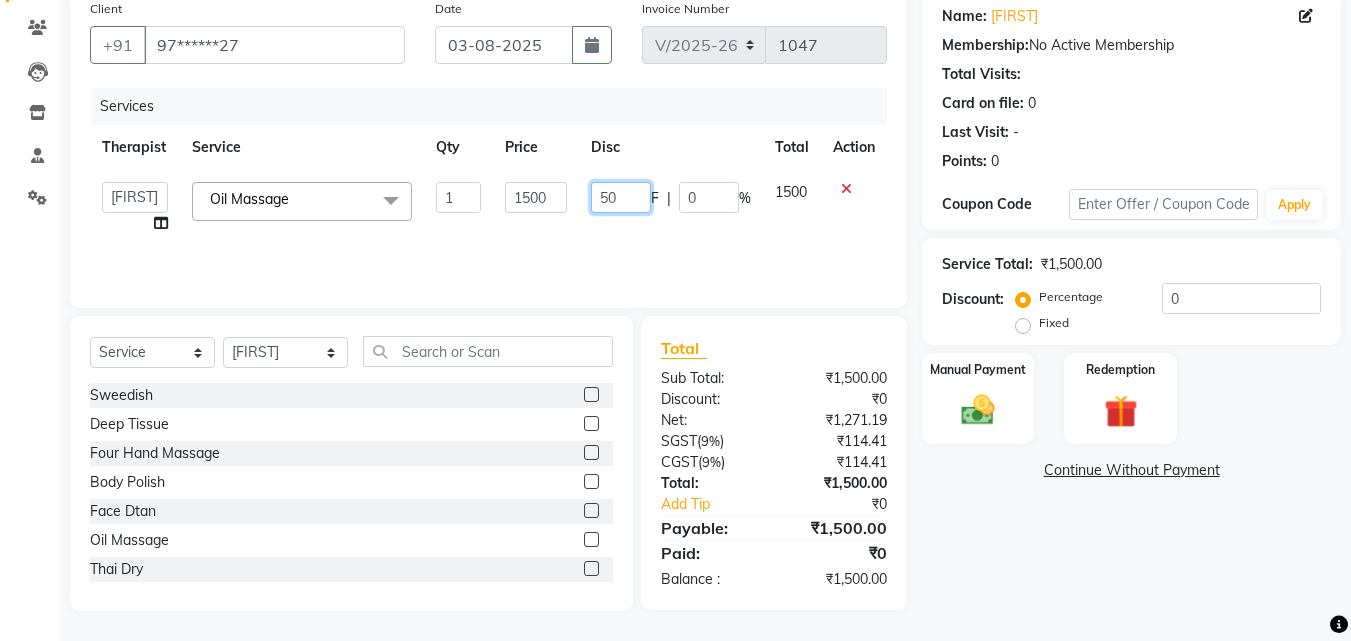 type on "500" 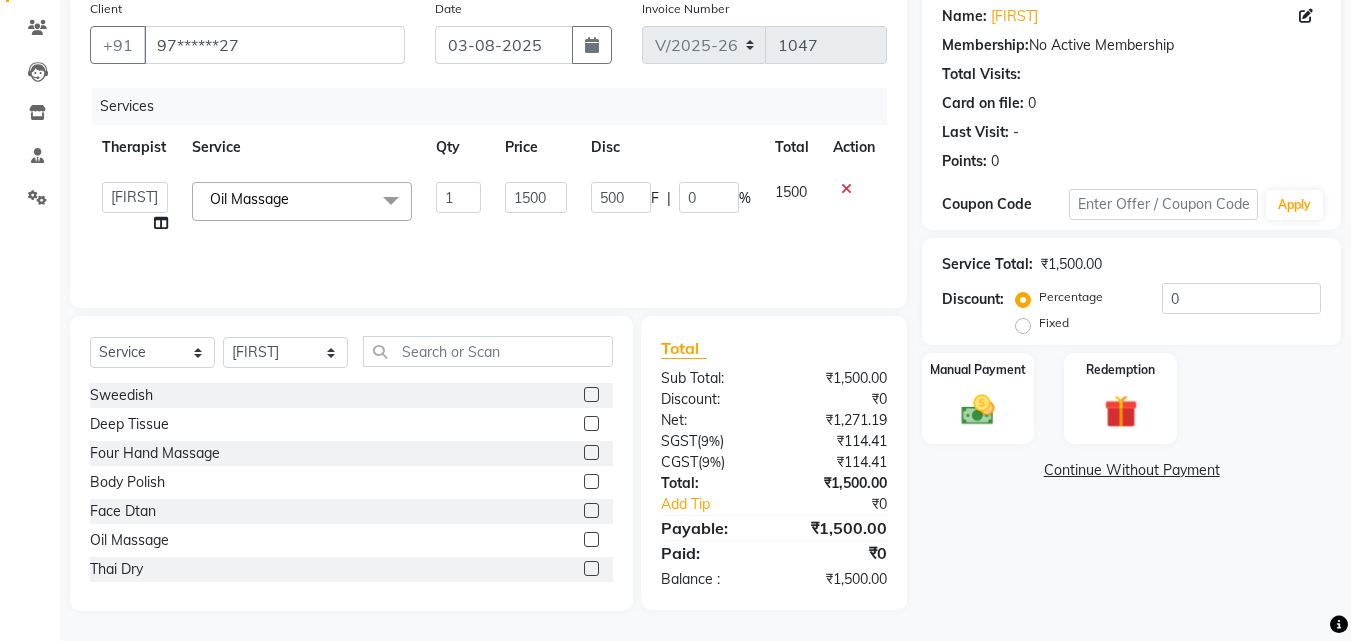 click on "Services Therapist Service Qty Price Disc Total Action  [FIRST]   [FIRST]   [FIRST]   [FIRST]   [FIRST]   [FIRST]   [FIRST]  Oil Massage  x Sweedish Deep Tissue Four Hand Massage Body Polish Face Dtan Oil Massage Thai Dry Aroma 1 1500 500 F | 0 % 1500" 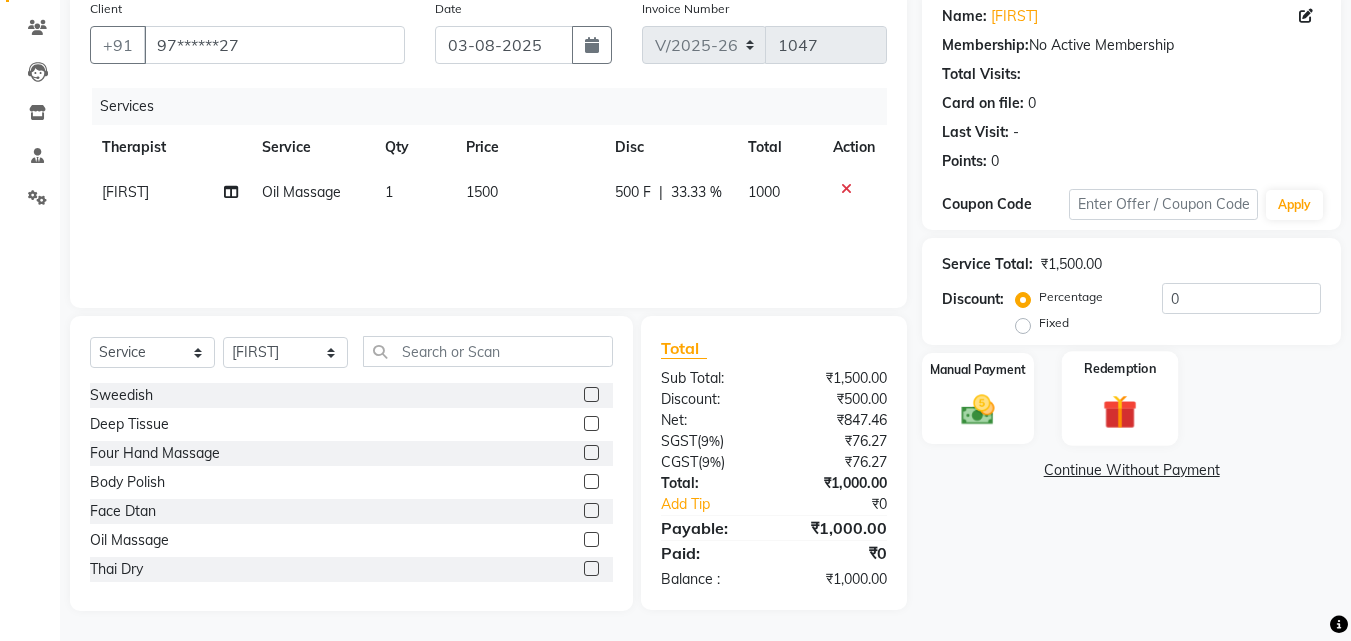 click 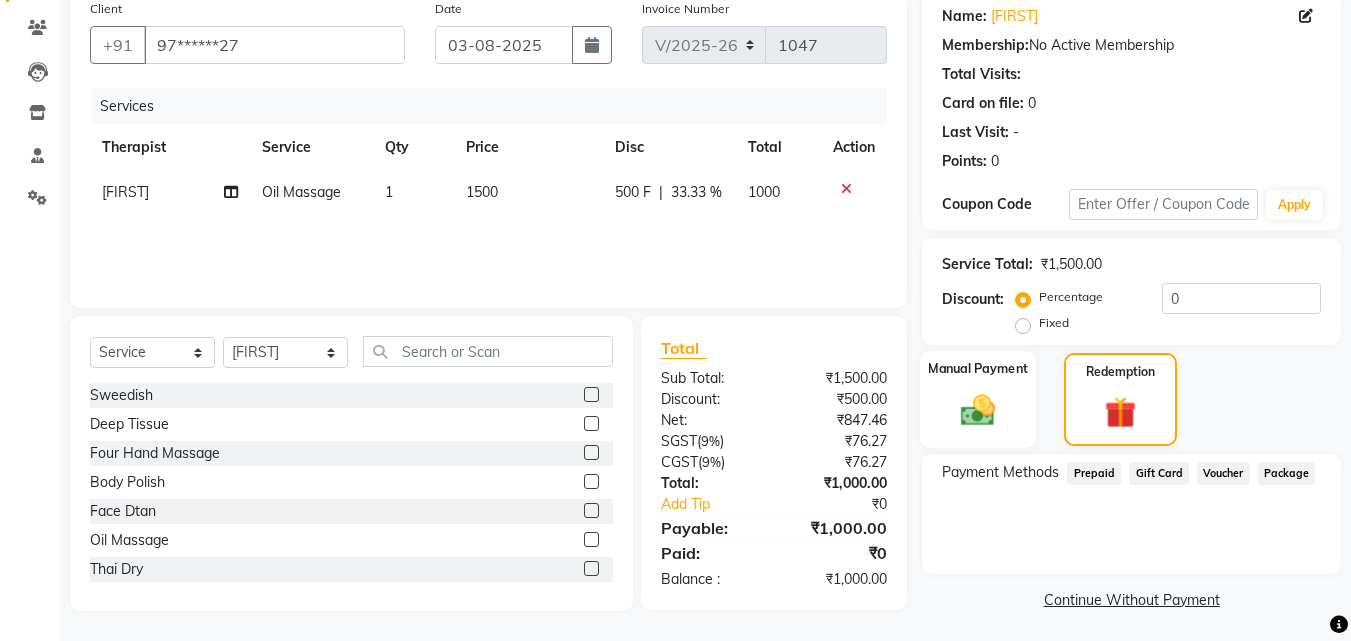 click 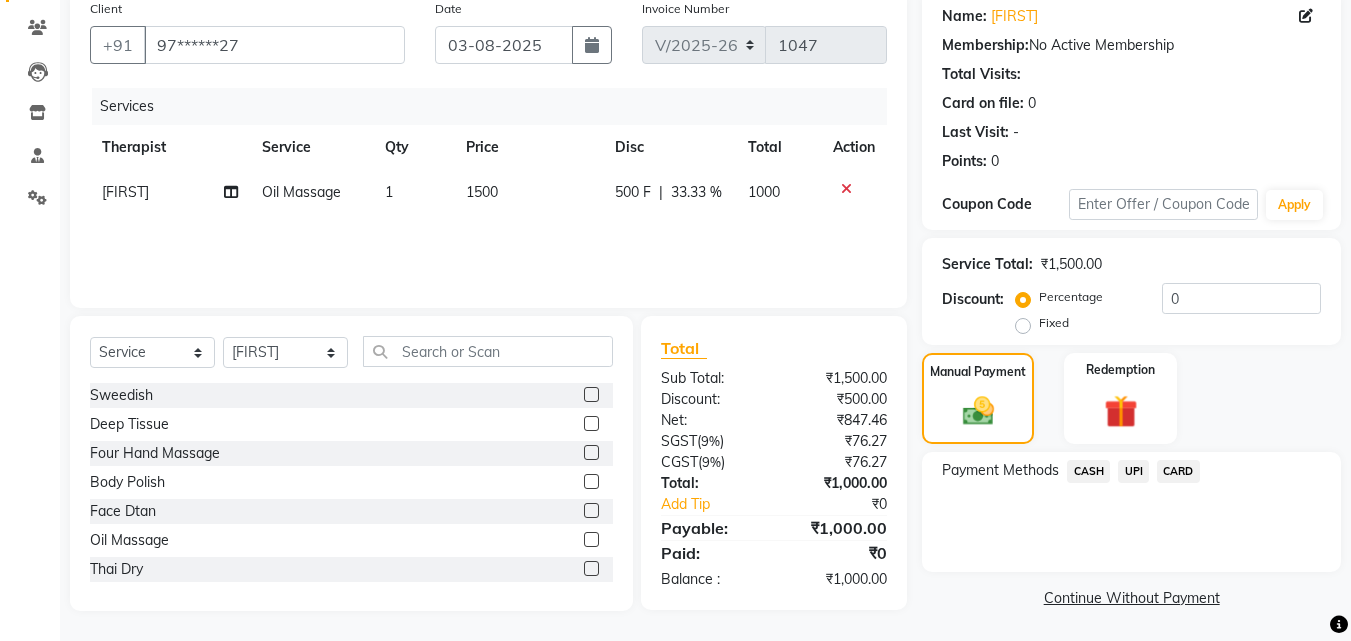 click on "CASH" 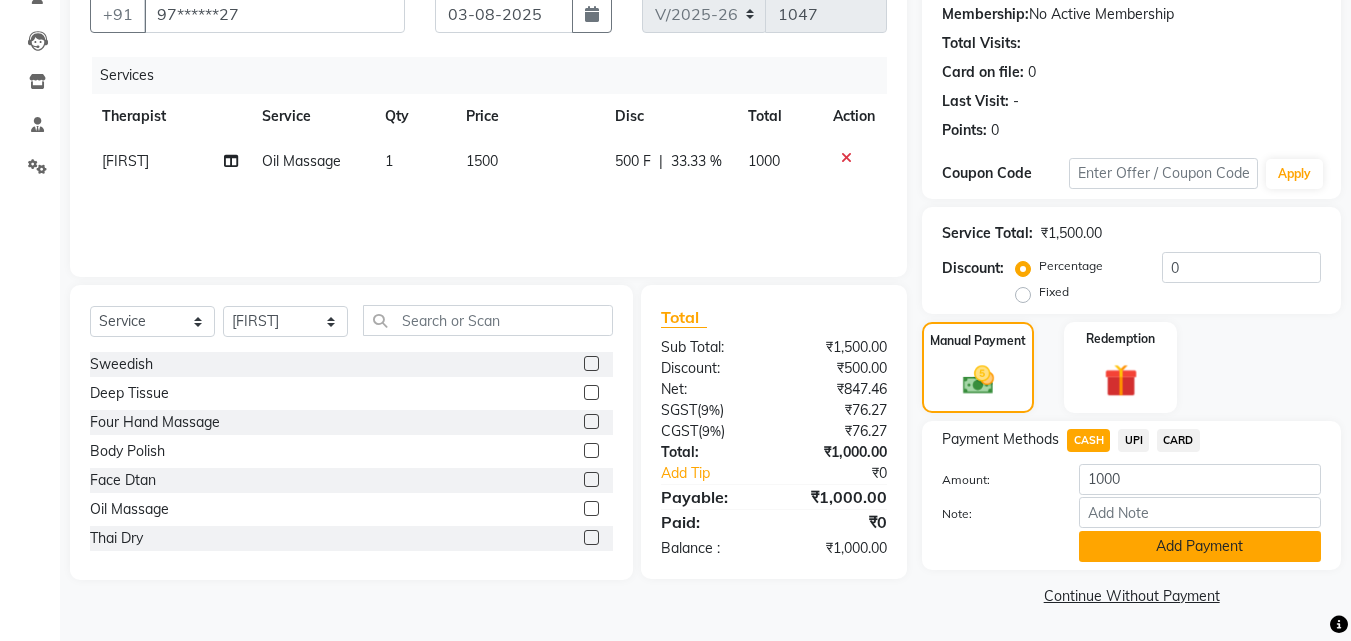 click on "Add Payment" 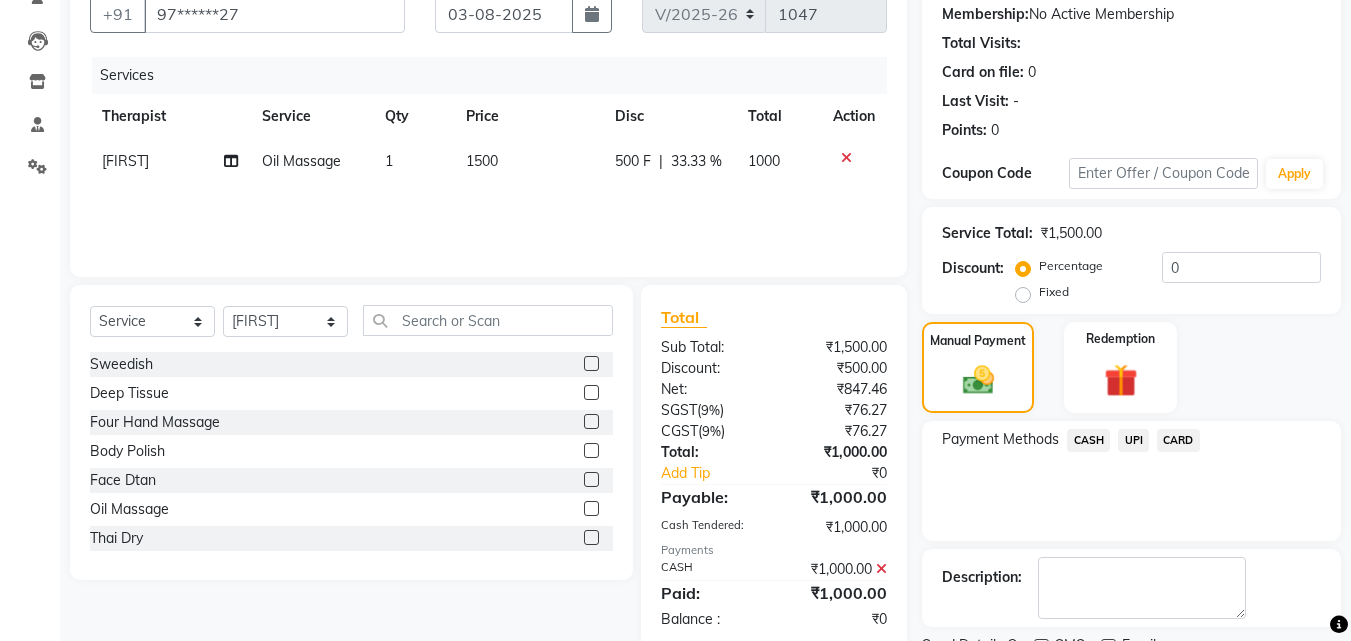 scroll, scrollTop: 275, scrollLeft: 0, axis: vertical 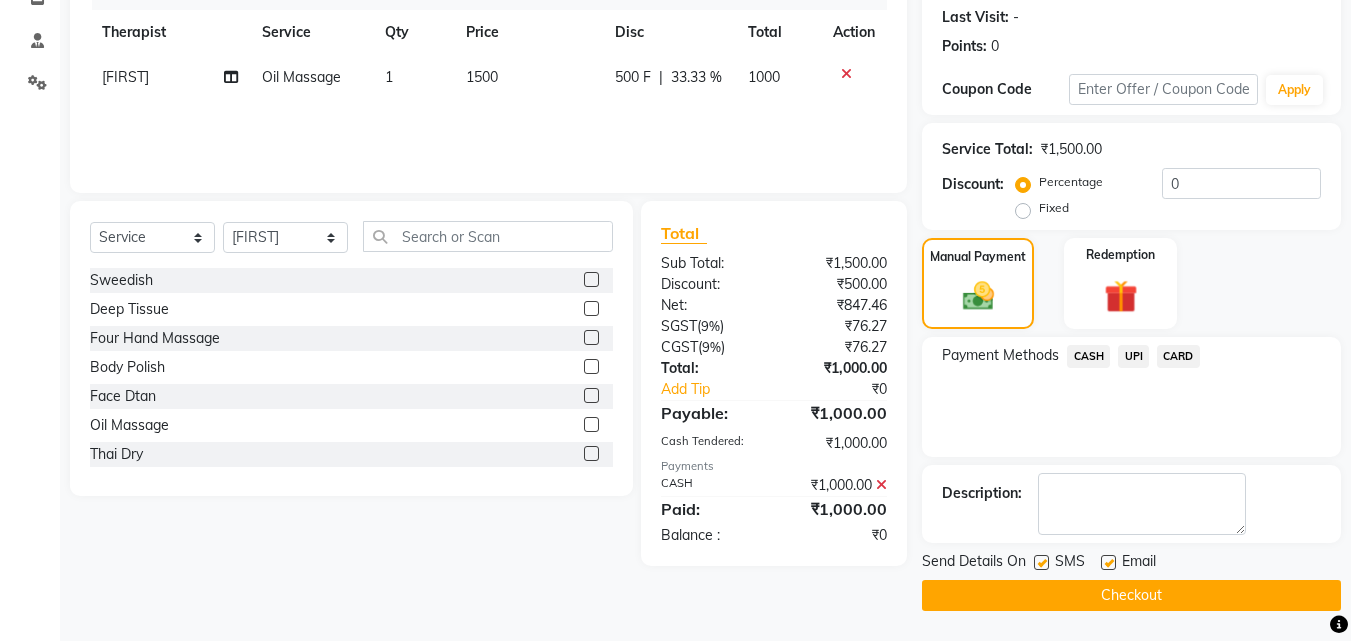 click 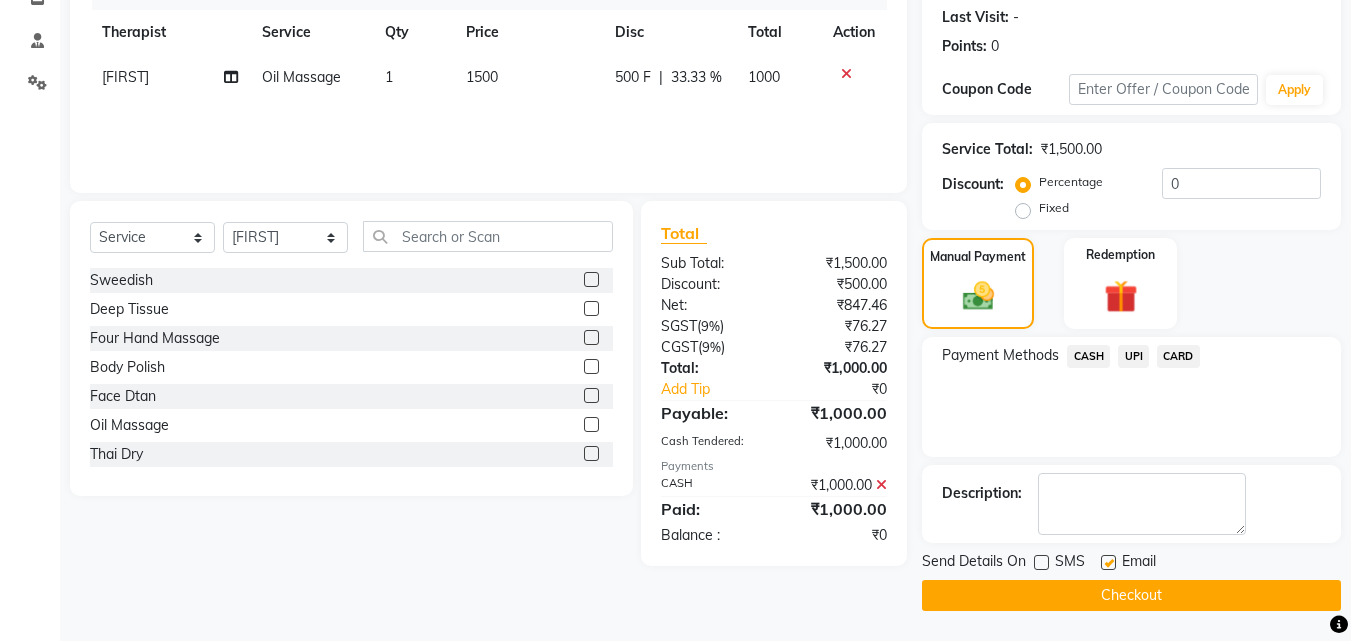 click 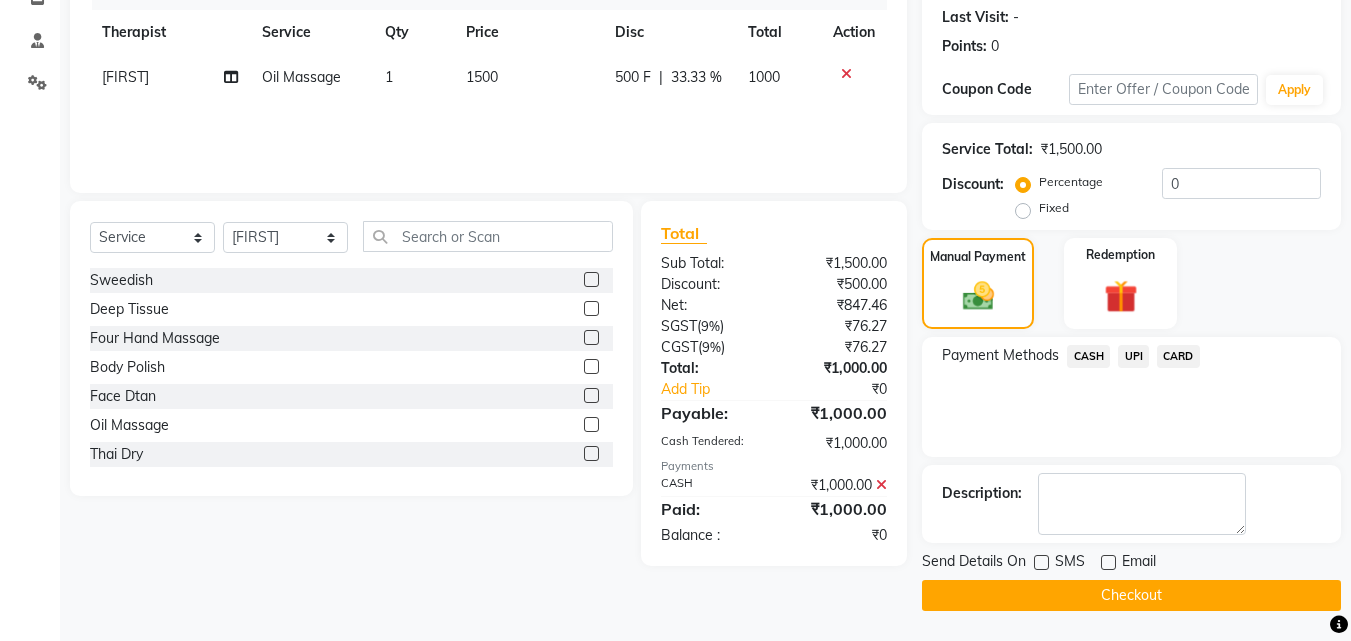 click on "Checkout" 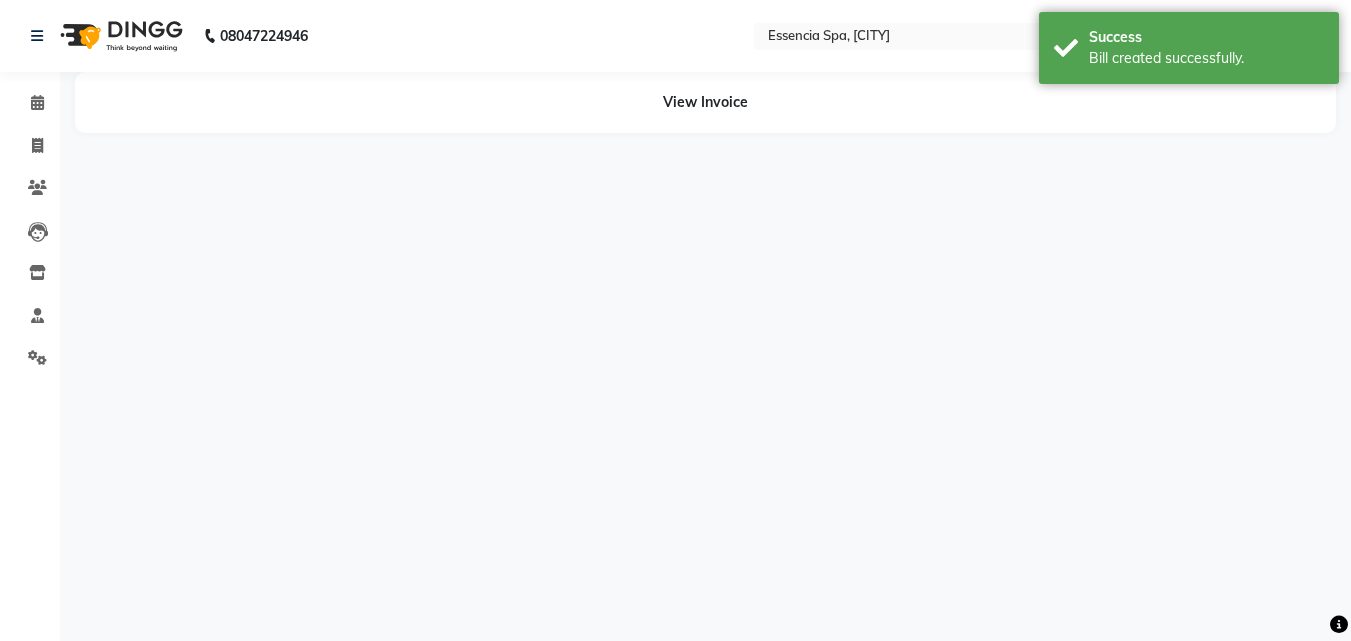 scroll, scrollTop: 0, scrollLeft: 0, axis: both 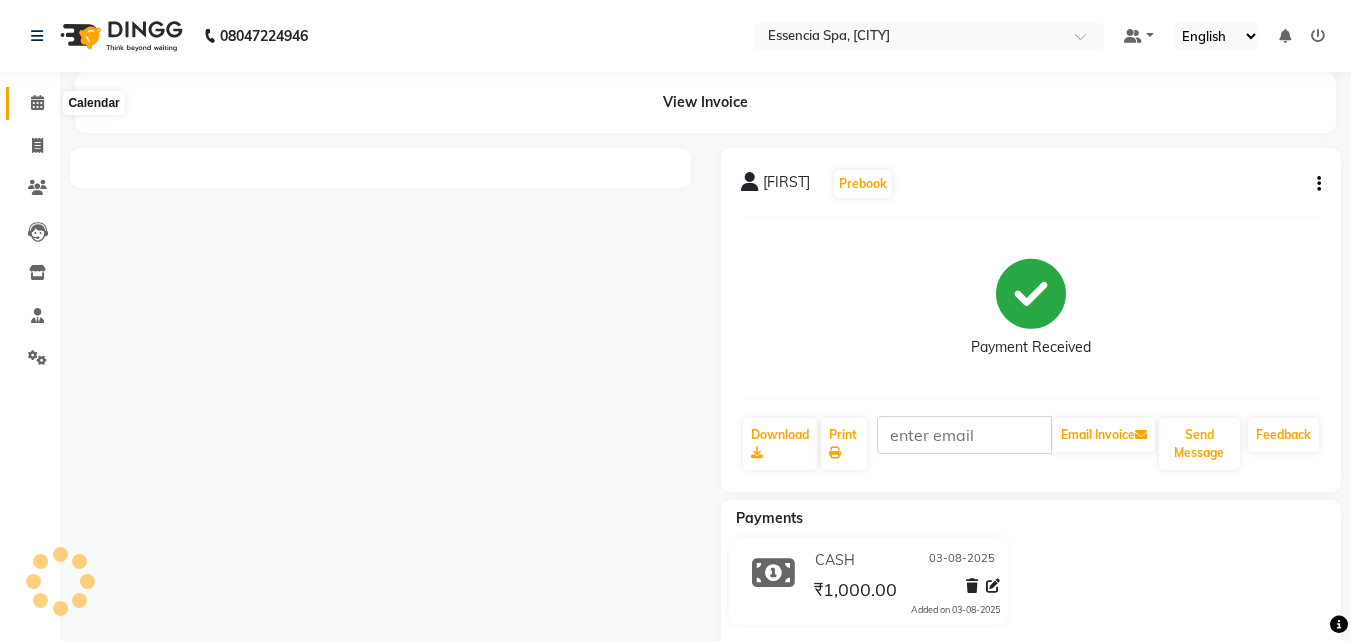 click 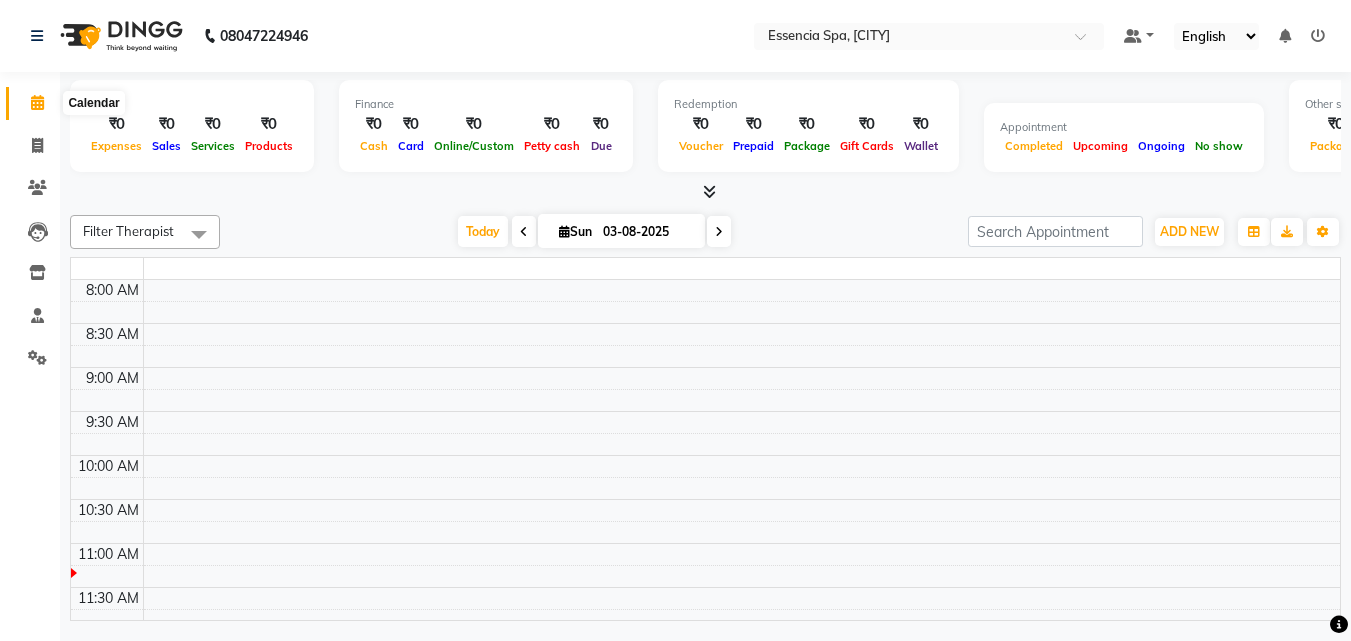 click 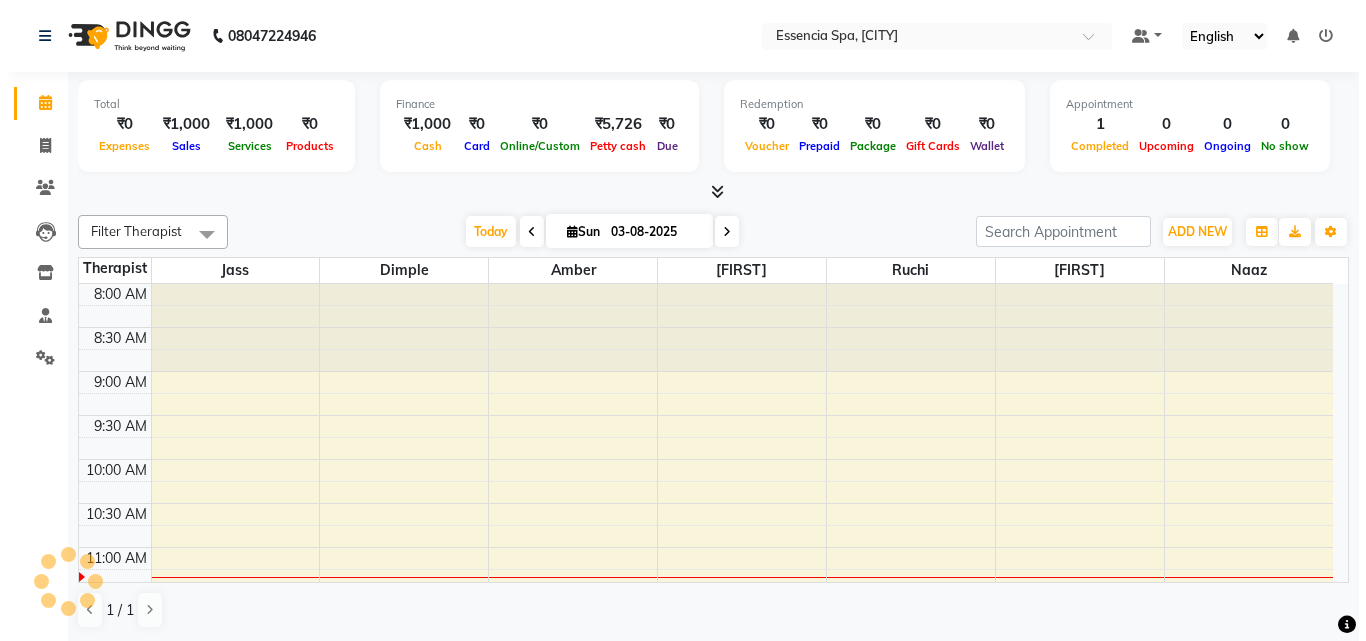 scroll, scrollTop: 0, scrollLeft: 0, axis: both 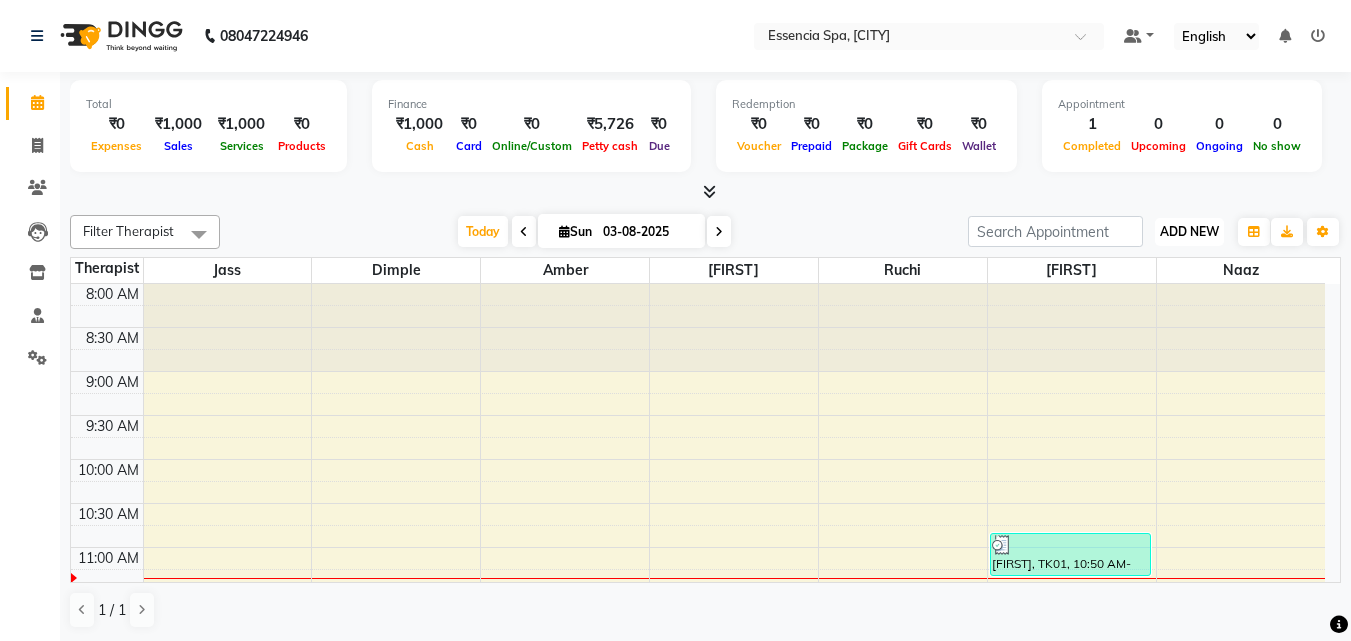 click on "ADD NEW" at bounding box center (1189, 231) 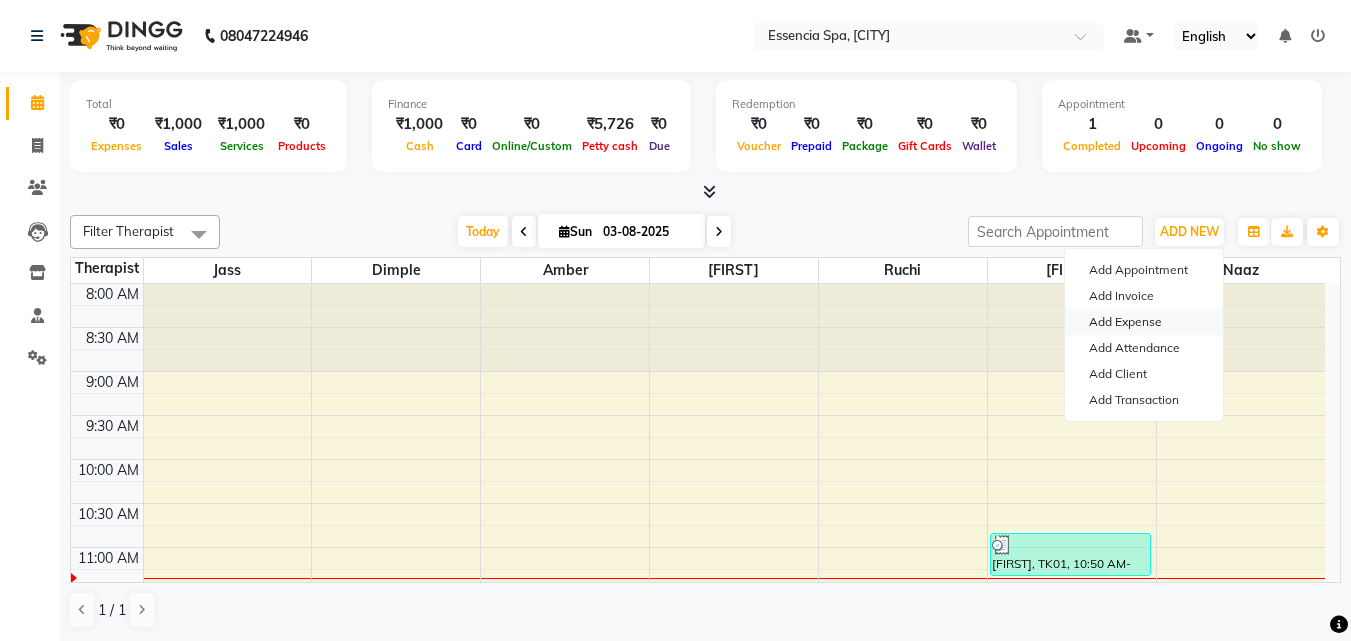 click on "Add Expense" at bounding box center (1144, 322) 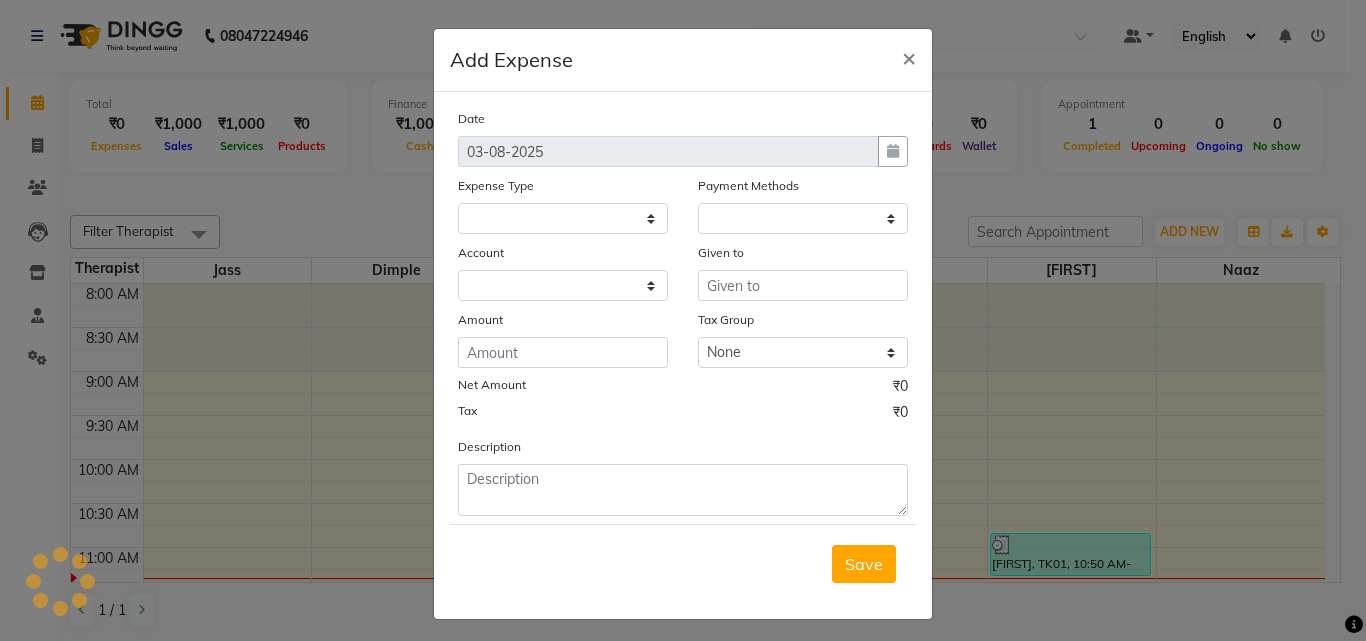 select on "1" 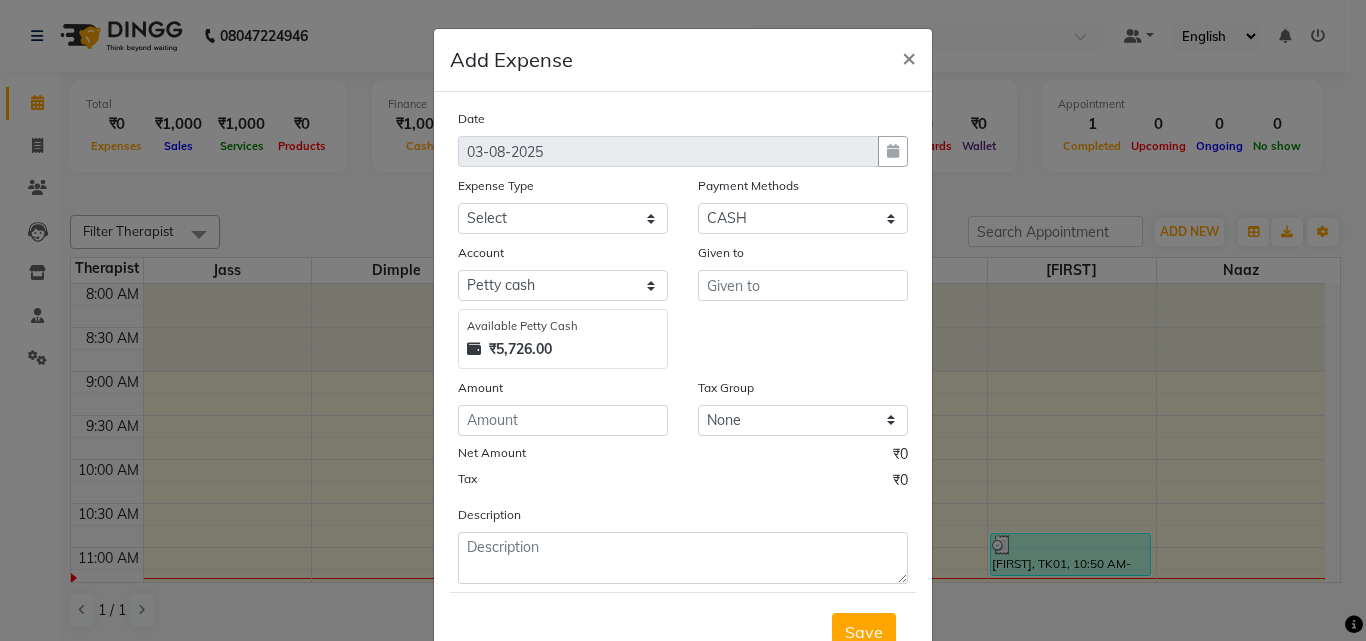 click on "Tax ₹0" 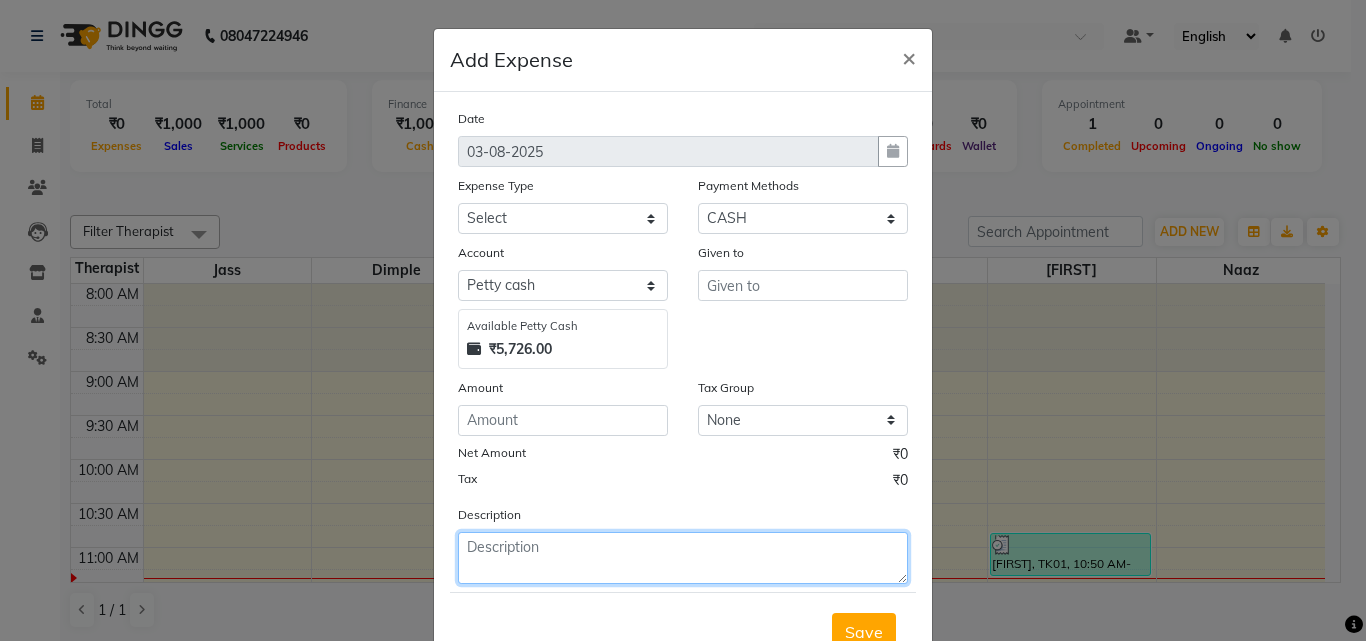 click 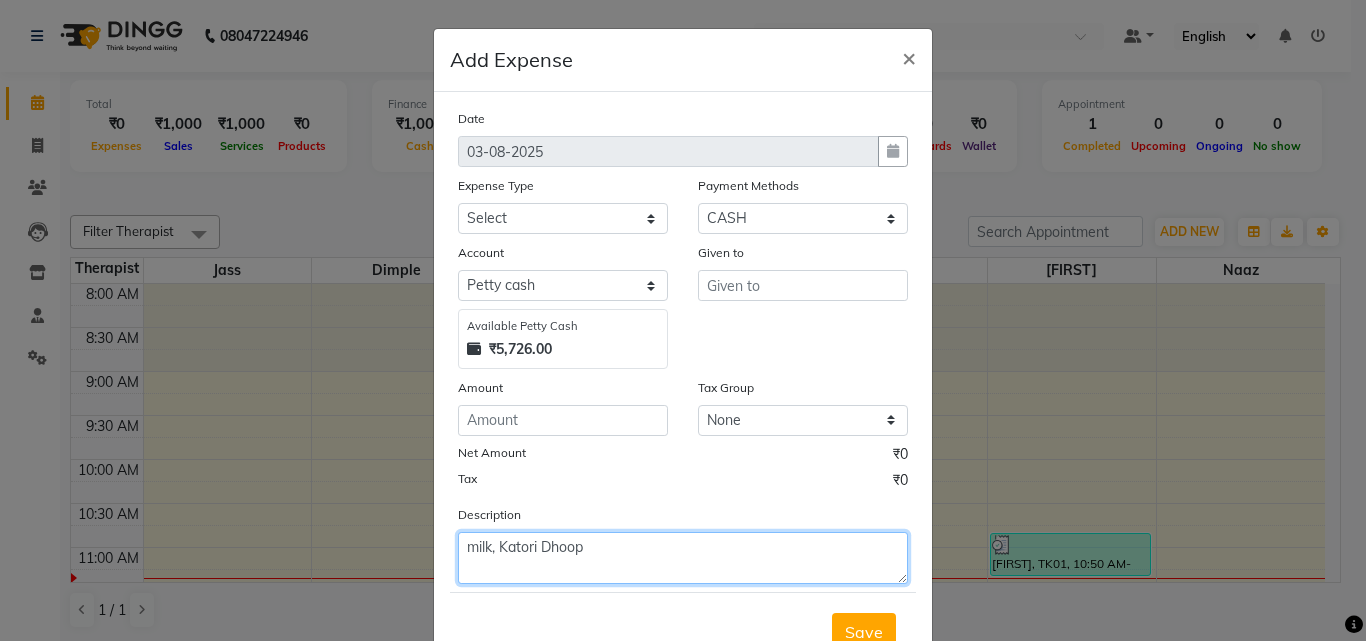 type on "milk, Katori Dhoop" 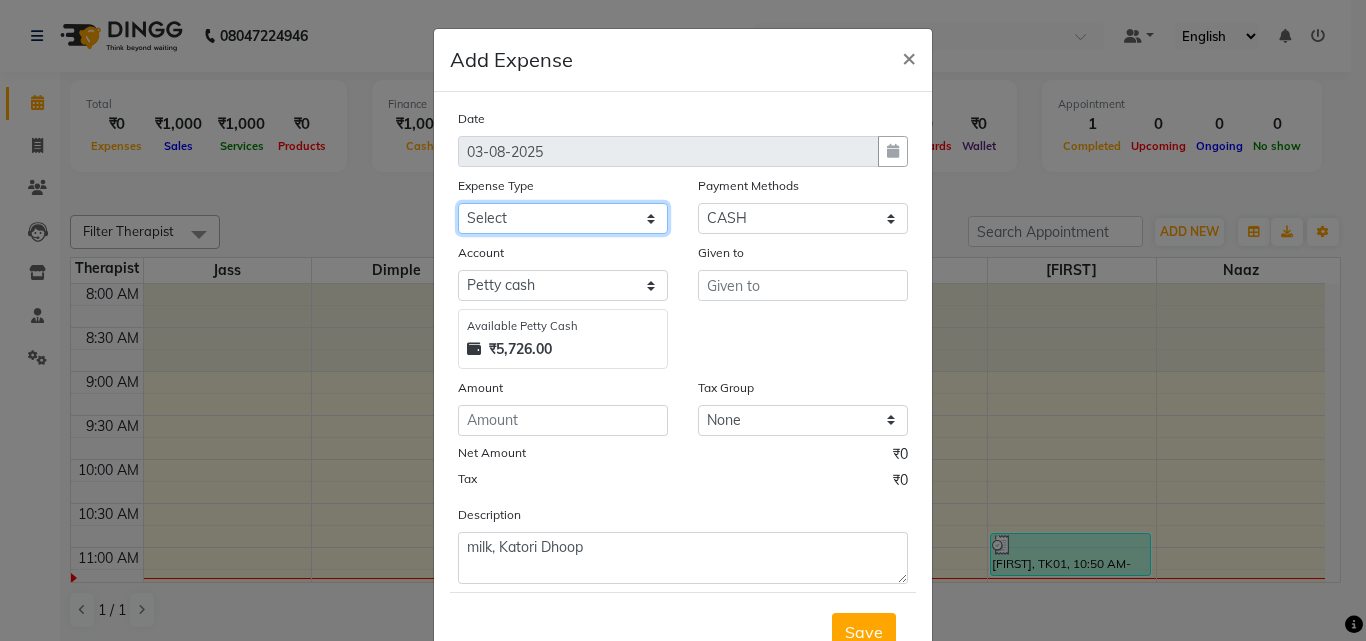 click on "Select Advance Salary Bank charges Car maintenance  Cash transfer to bank Cash transfer to hub Client Snacks Clinical charges Equipment Fuel Govt fee Incentive Insurance International purchase Loan Repayment Maintenance Marketing Miscellaneous MRA Other Pantry Product Rent Salary Staff Snacks Tax Tea & Refreshment Utilities" 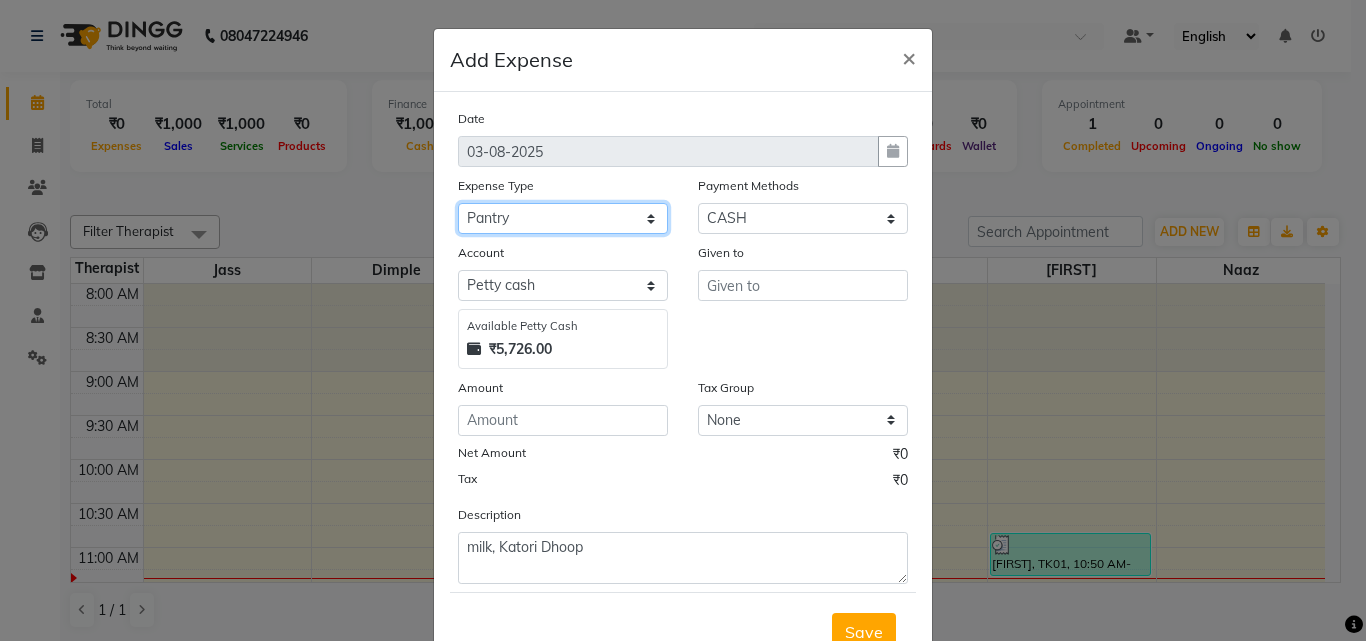 click on "Select Advance Salary Bank charges Car maintenance  Cash transfer to bank Cash transfer to hub Client Snacks Clinical charges Equipment Fuel Govt fee Incentive Insurance International purchase Loan Repayment Maintenance Marketing Miscellaneous MRA Other Pantry Product Rent Salary Staff Snacks Tax Tea & Refreshment Utilities" 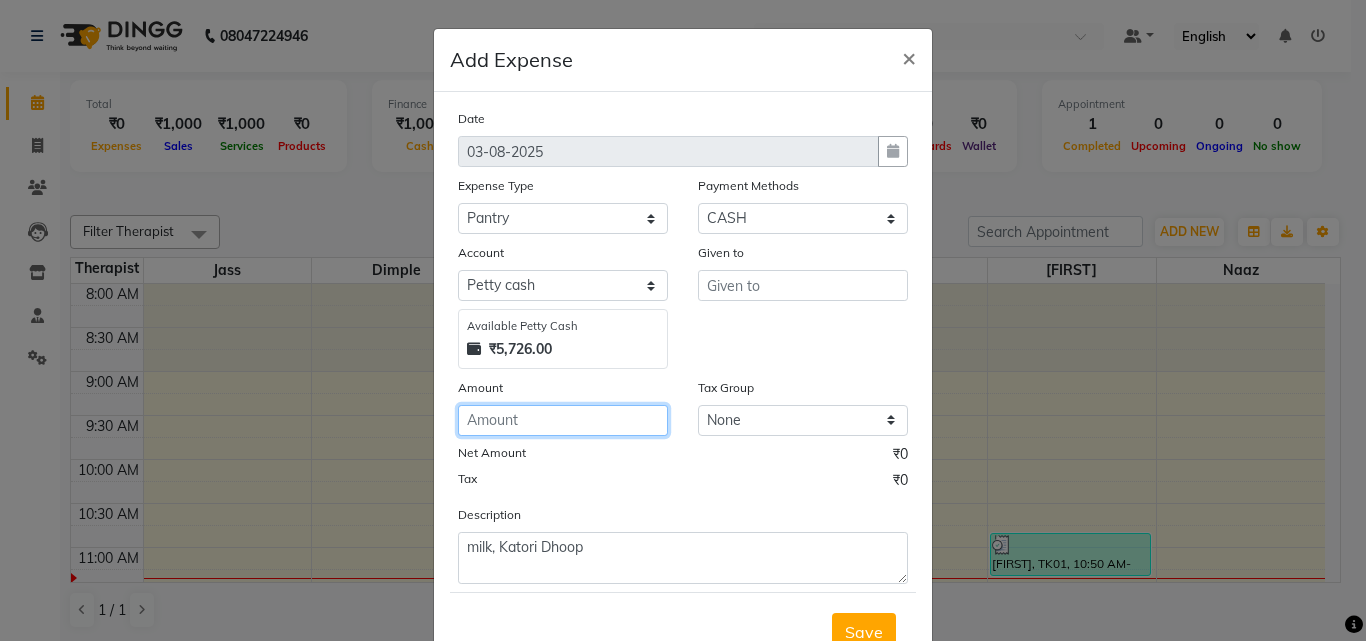 click 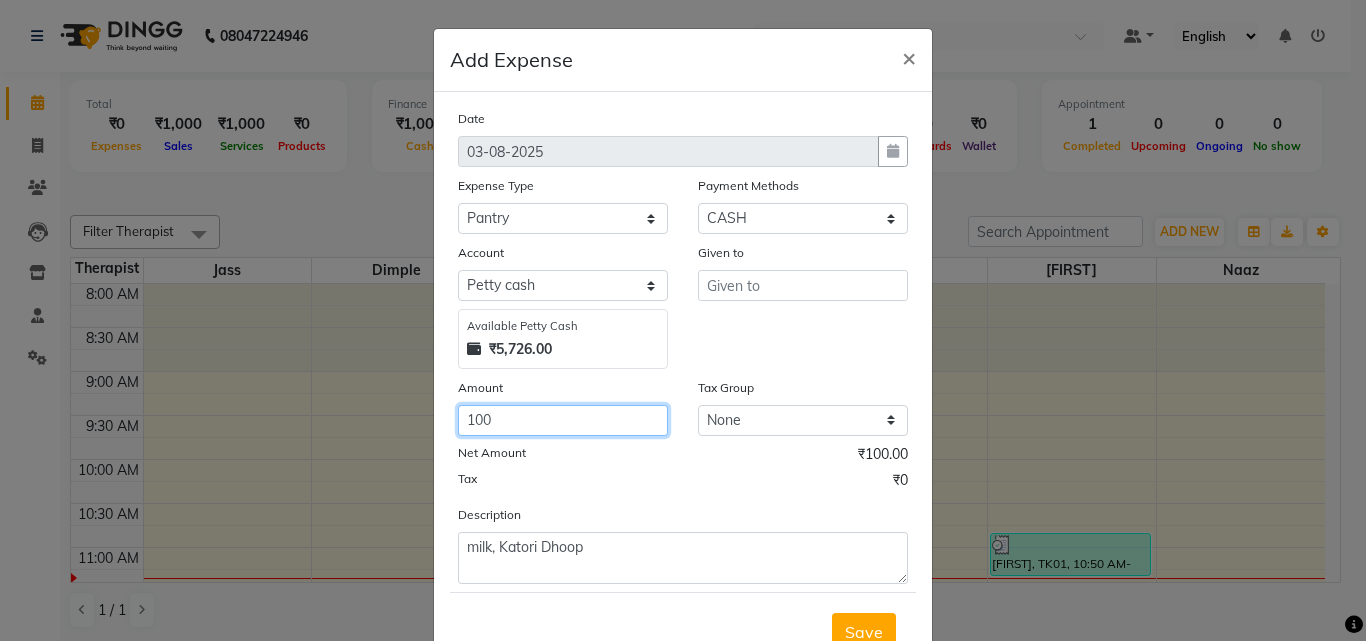 type on "100" 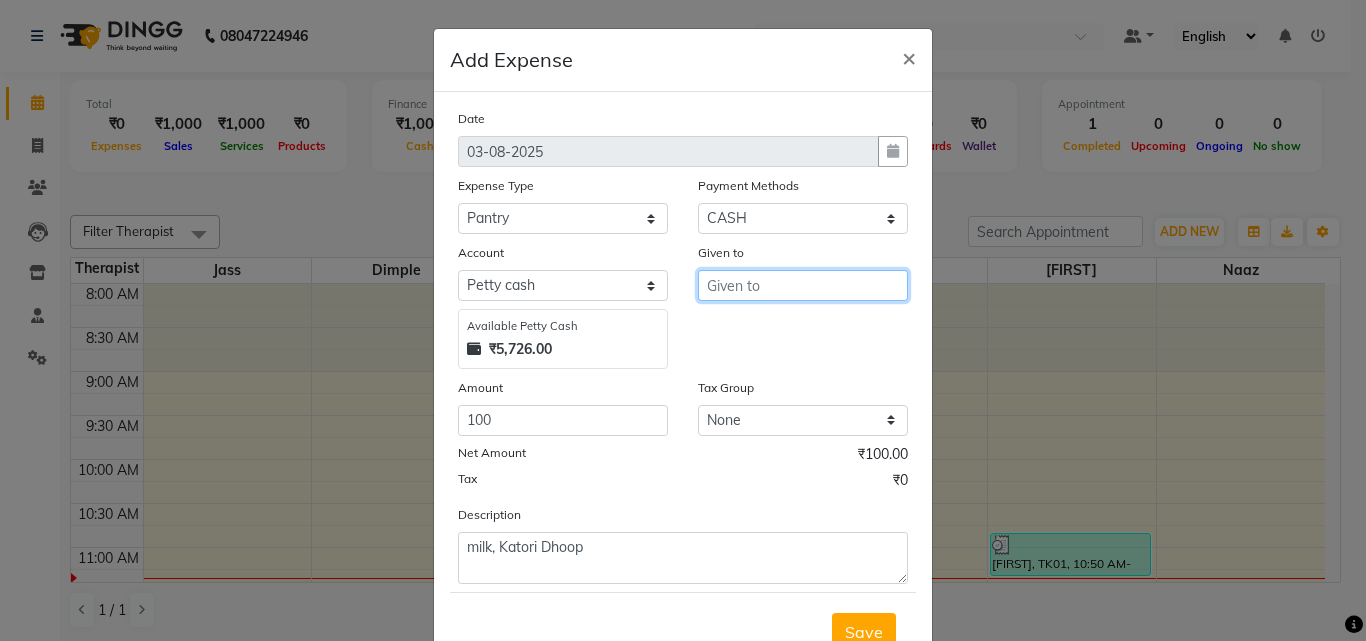click at bounding box center [803, 285] 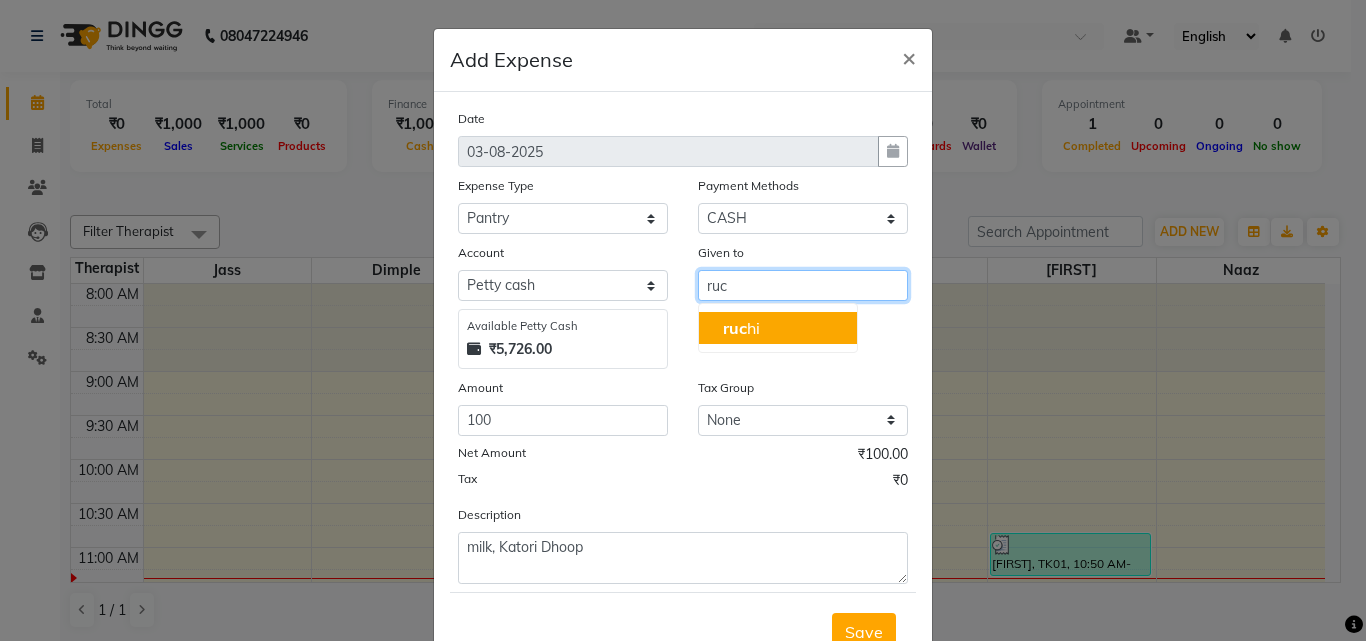 click on "[FIRST] [LAST]" at bounding box center [778, 328] 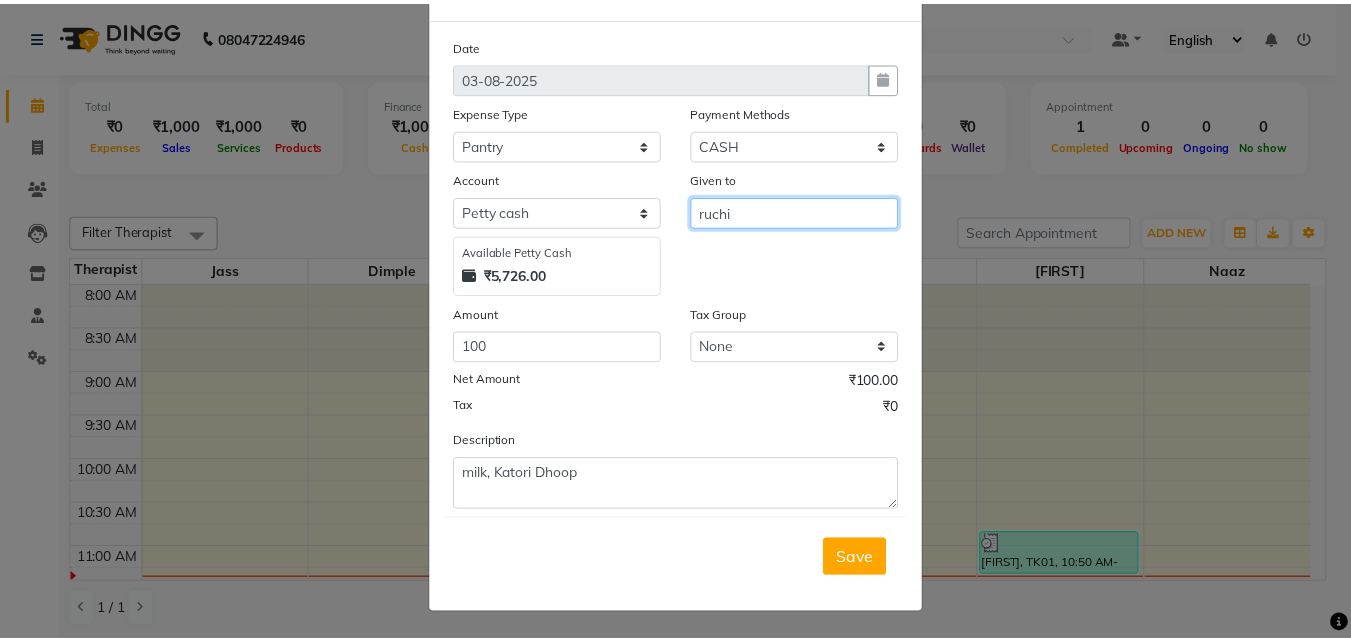 scroll, scrollTop: 75, scrollLeft: 0, axis: vertical 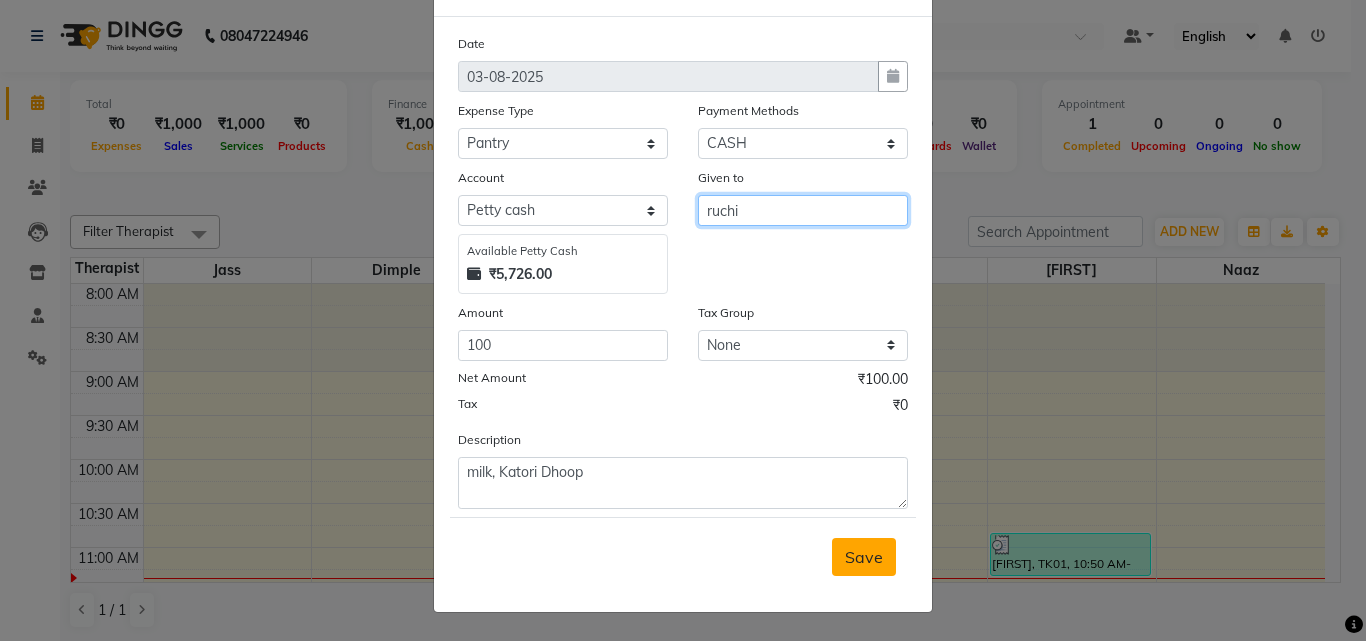 type on "ruchi" 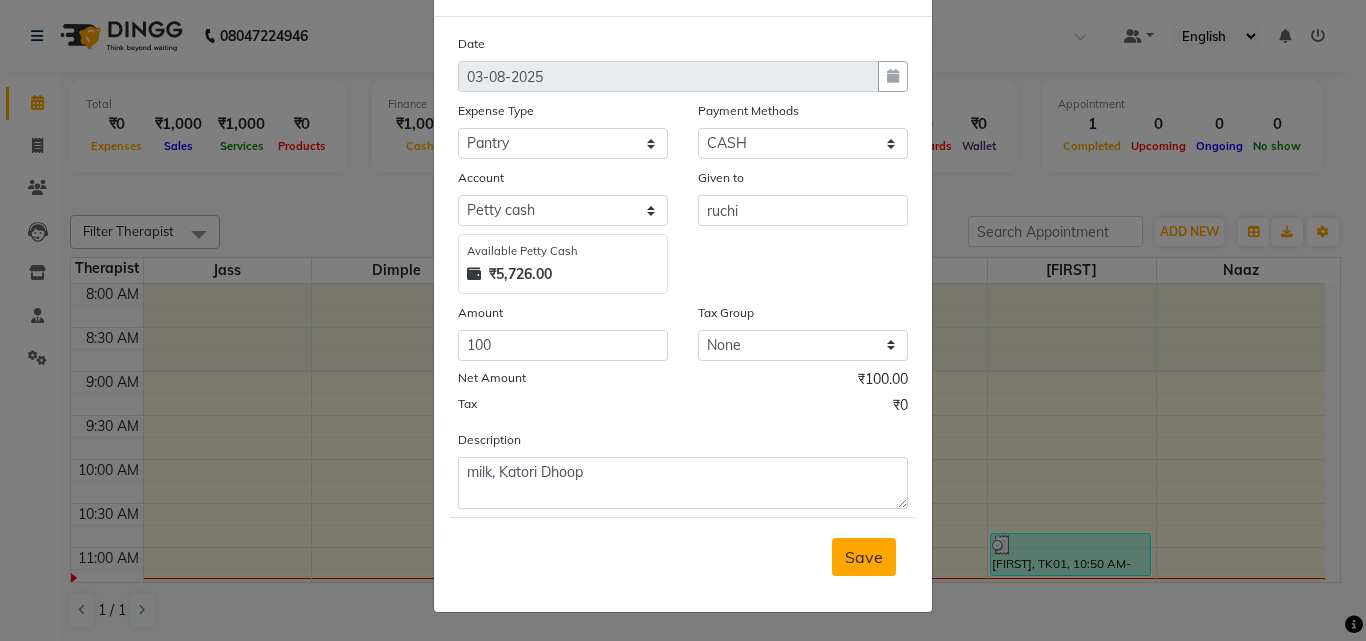 click on "Save" at bounding box center (864, 557) 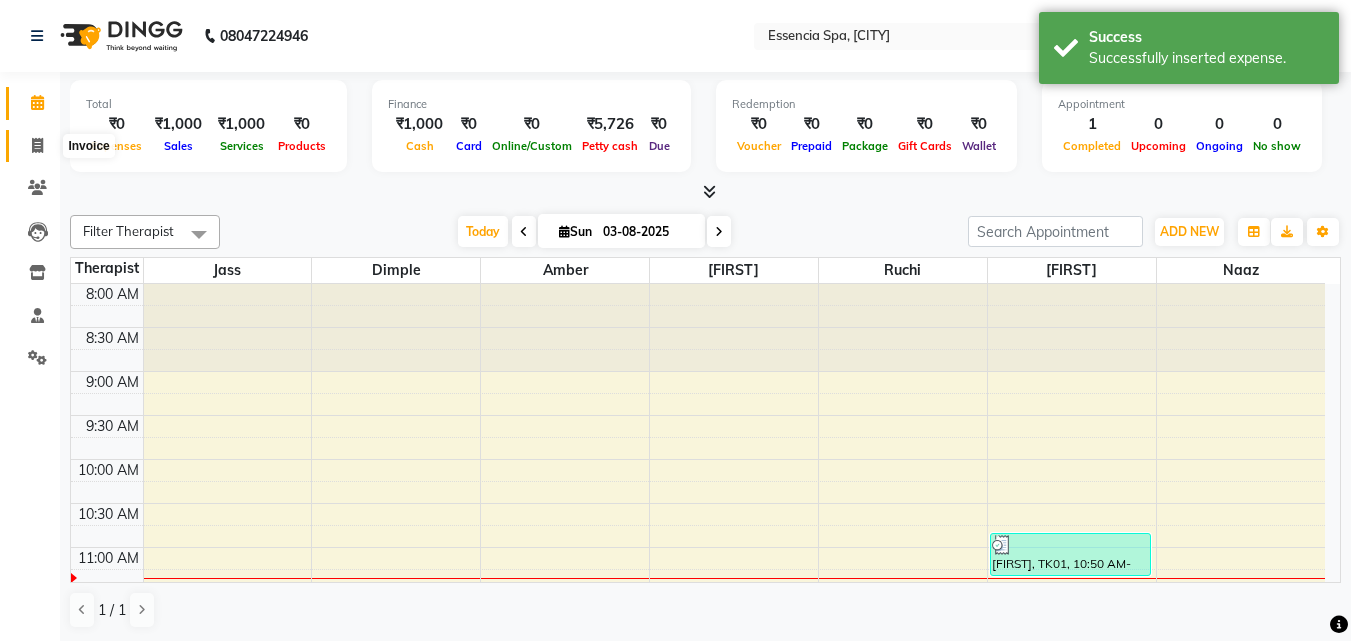 drag, startPoint x: 36, startPoint y: 148, endPoint x: 37, endPoint y: 106, distance: 42.0119 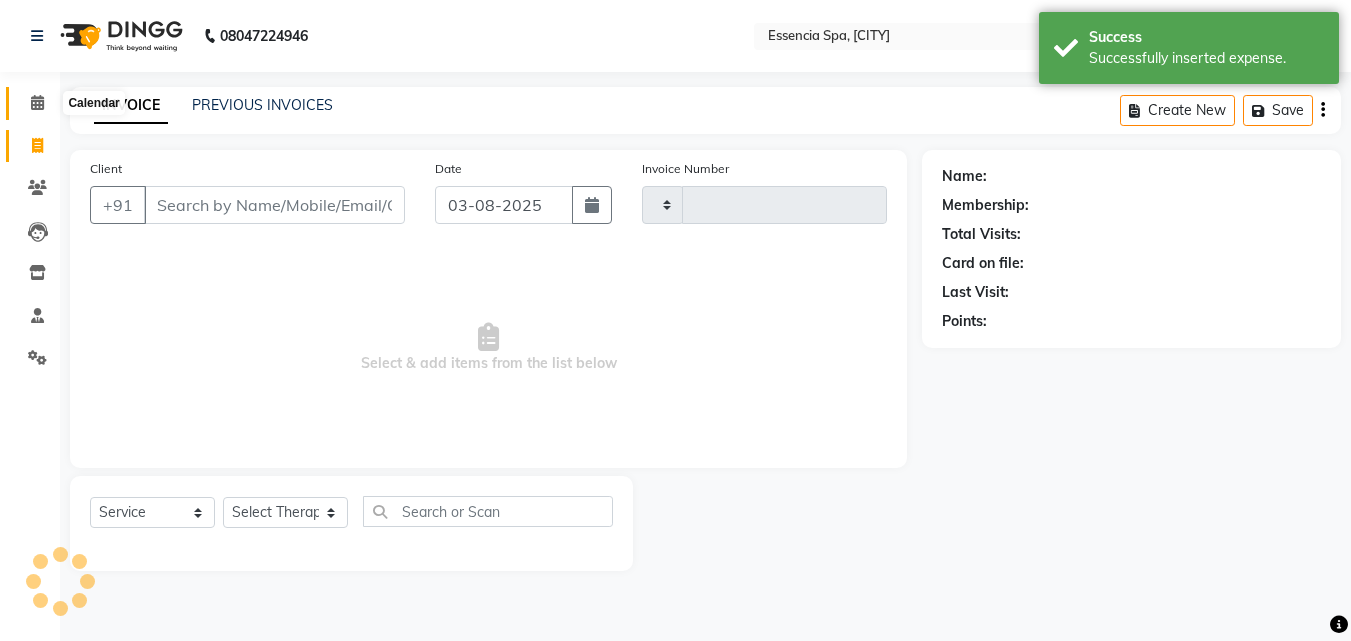 click 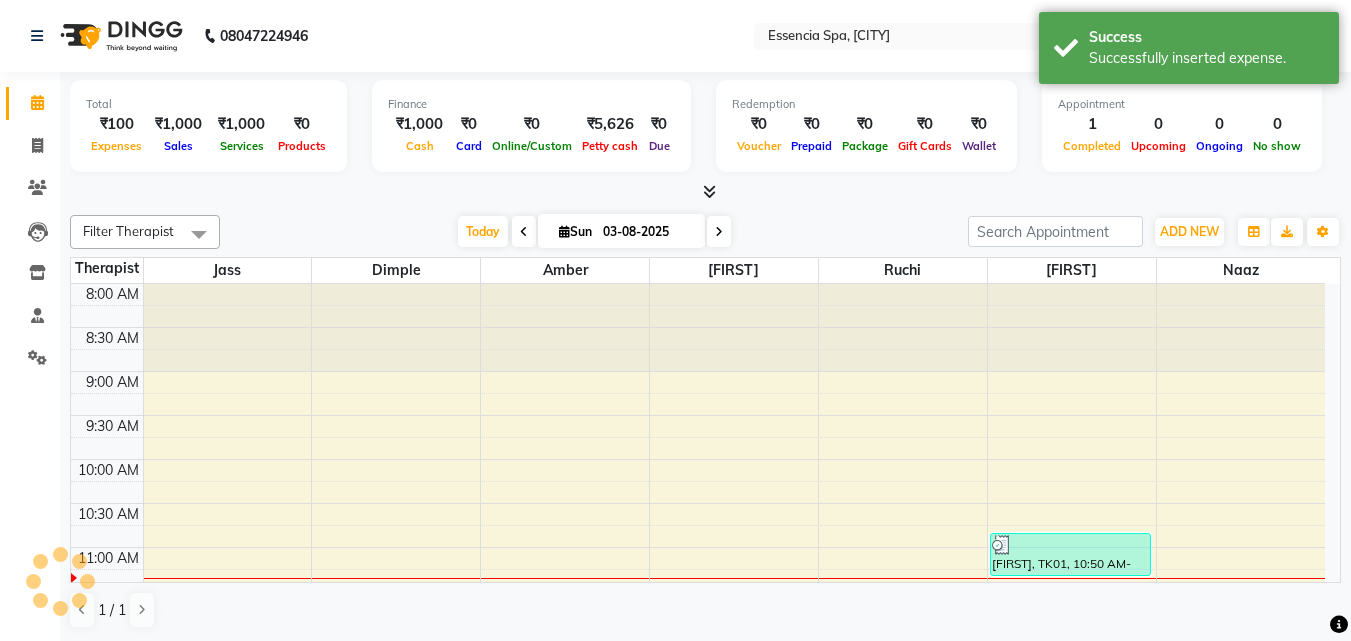 scroll, scrollTop: 0, scrollLeft: 0, axis: both 